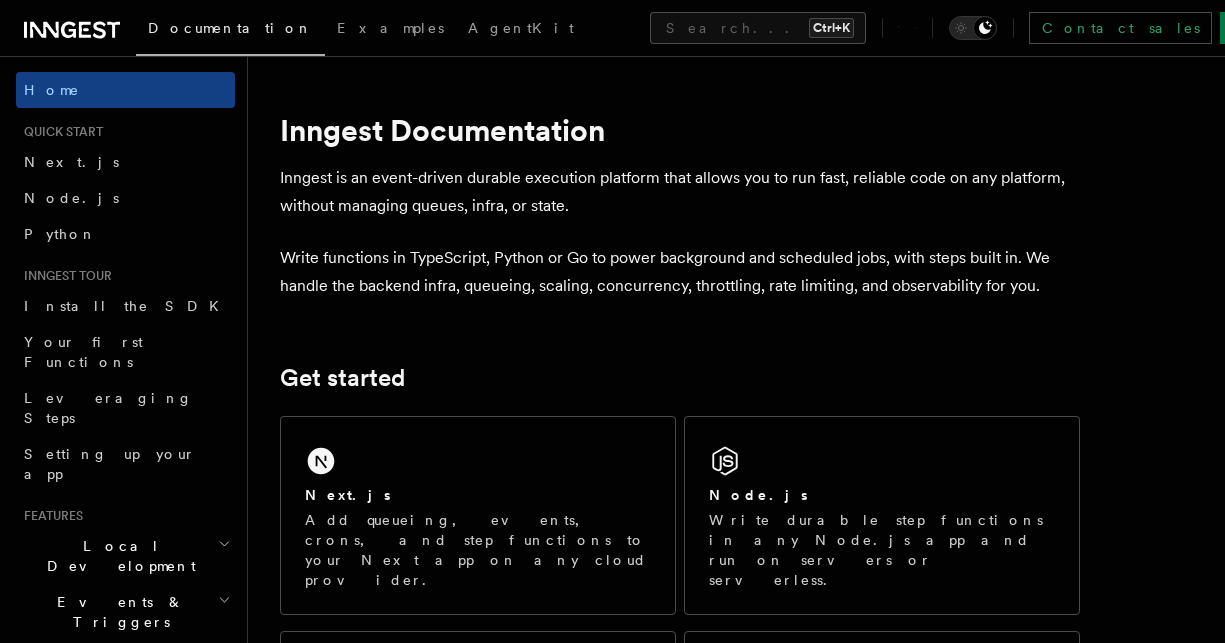 scroll, scrollTop: 0, scrollLeft: 0, axis: both 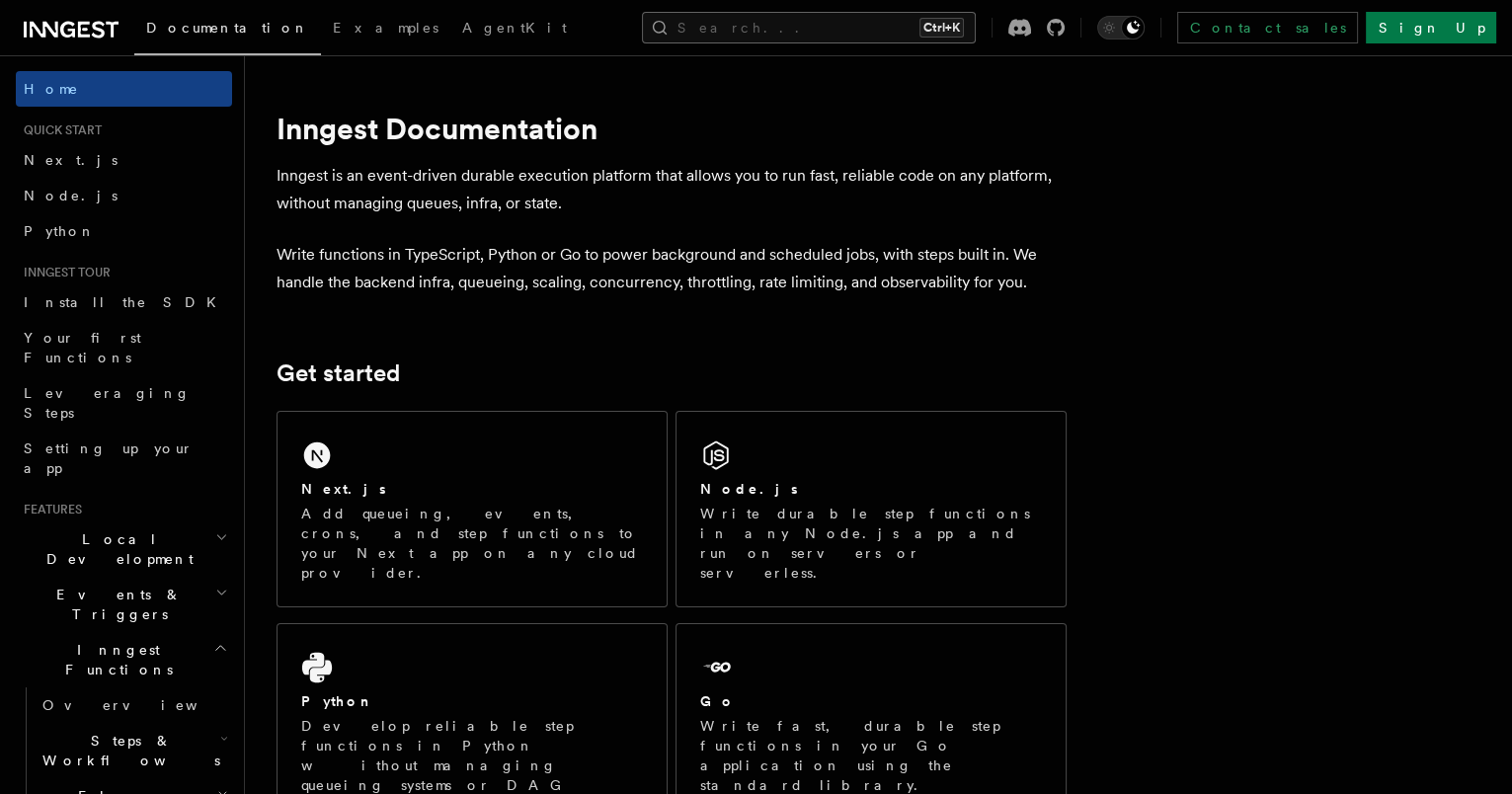 click on "Search... Ctrl+K" at bounding box center (809, 28) 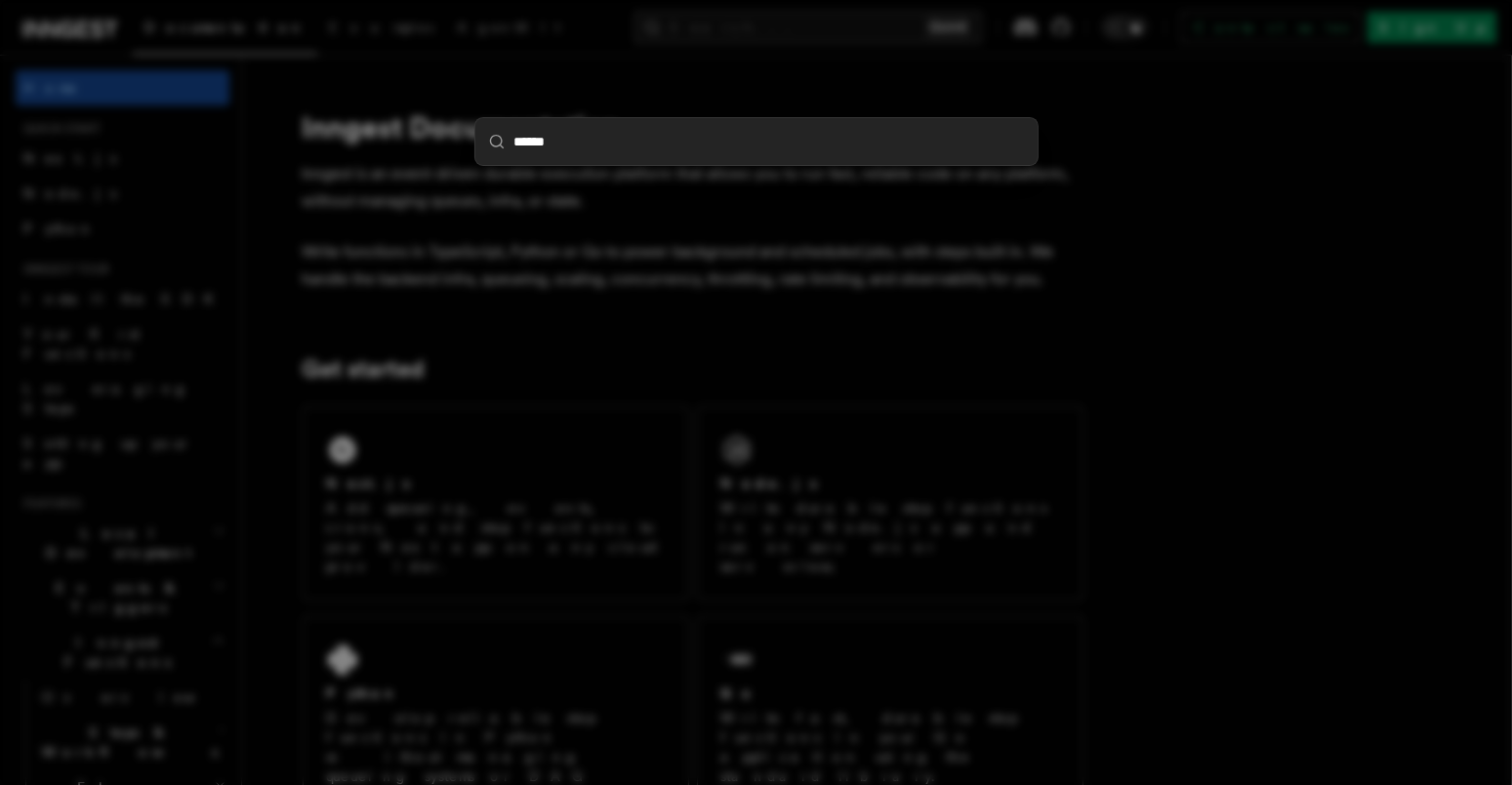 type on "*******" 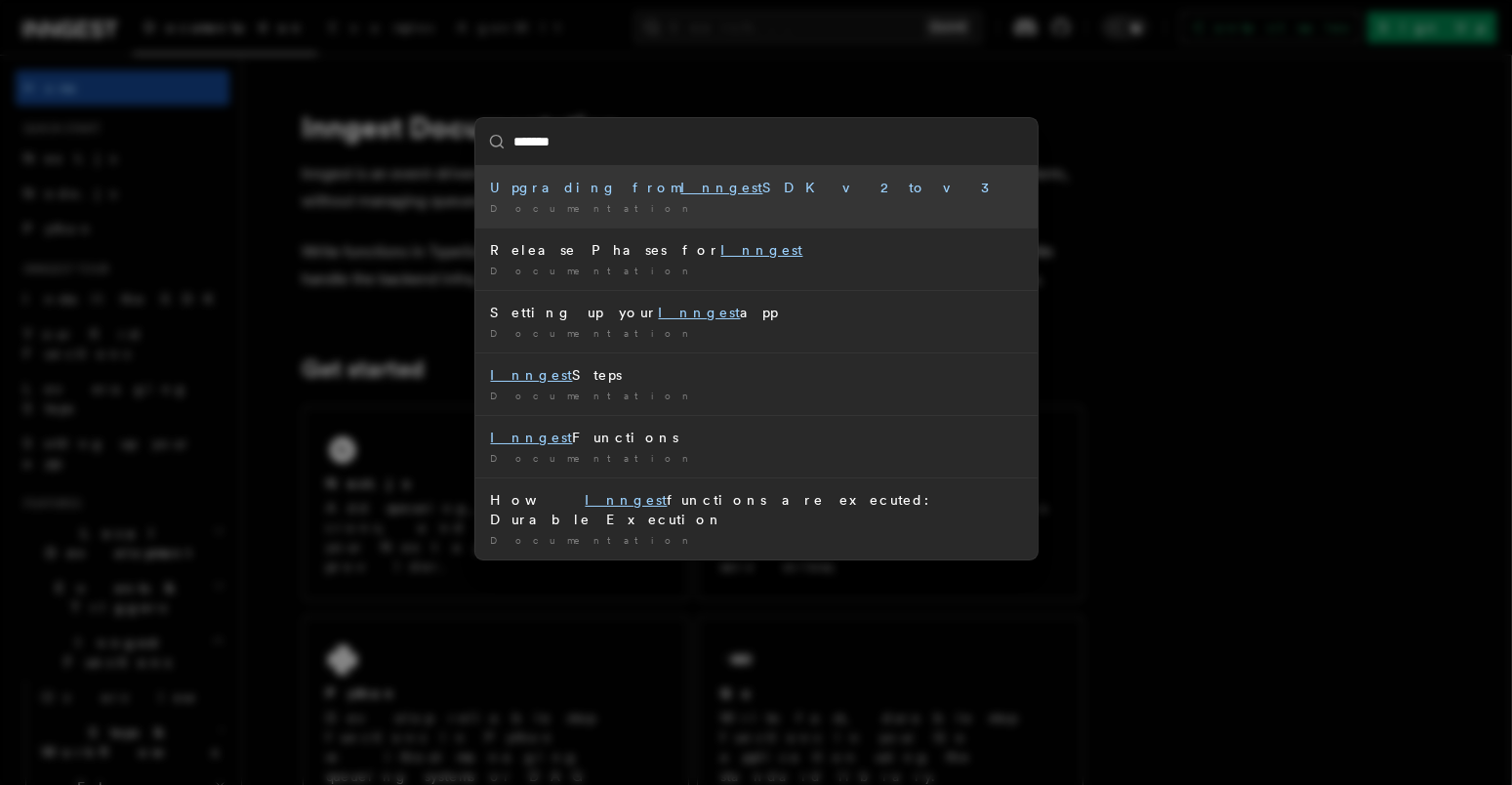 click on "Documentation /" at bounding box center [756, 208] 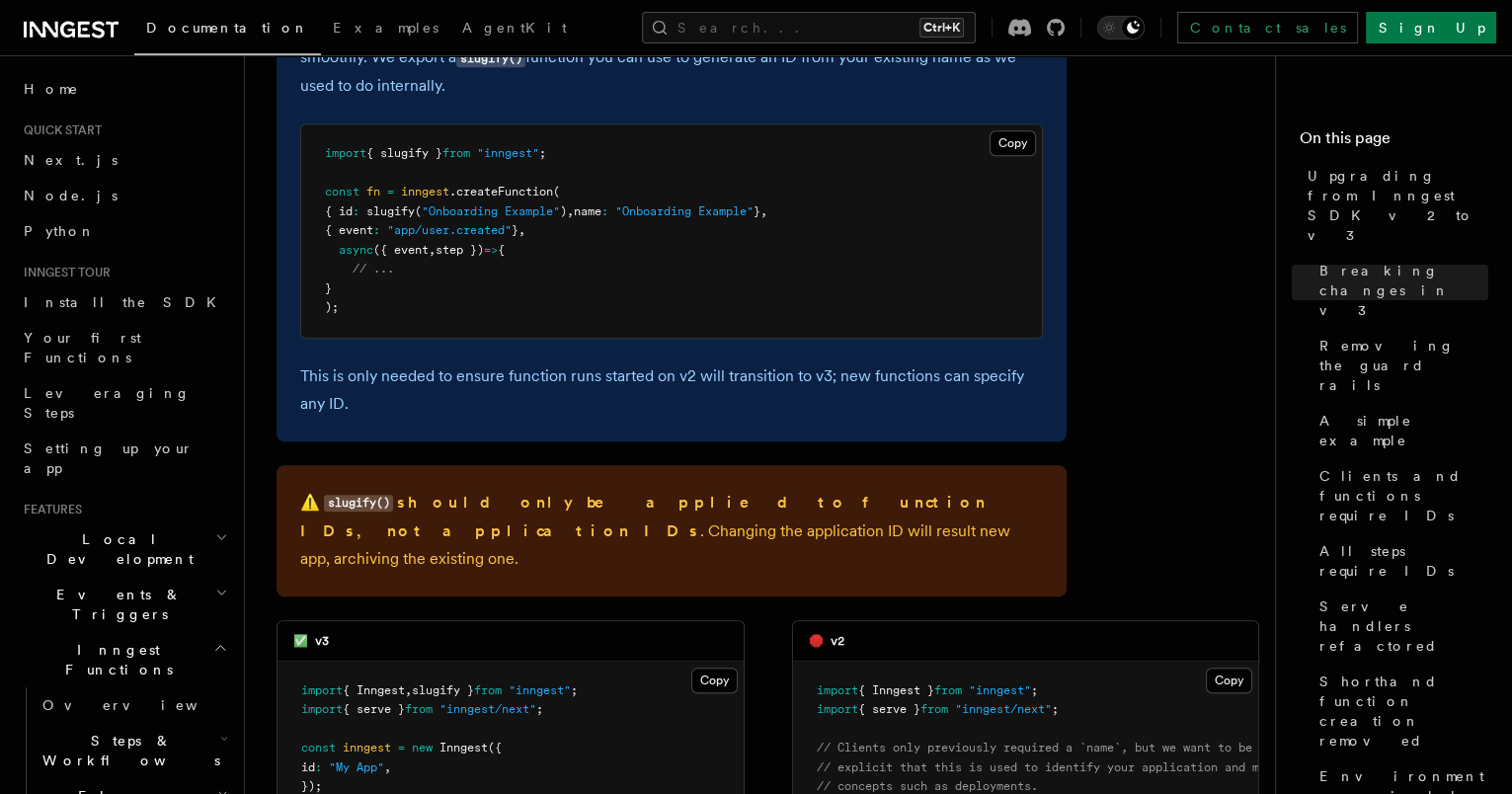 scroll, scrollTop: 1471, scrollLeft: 0, axis: vertical 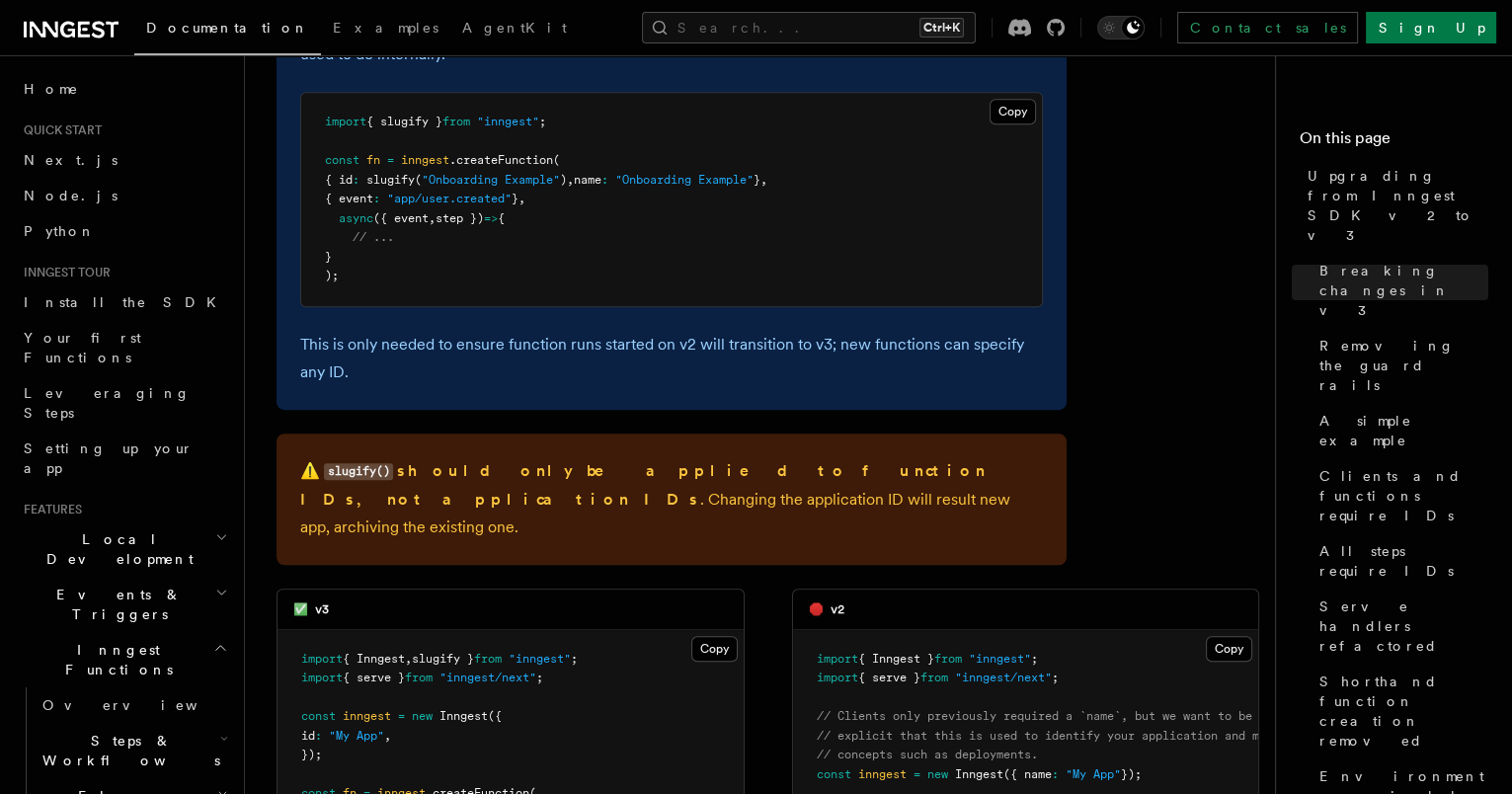 type 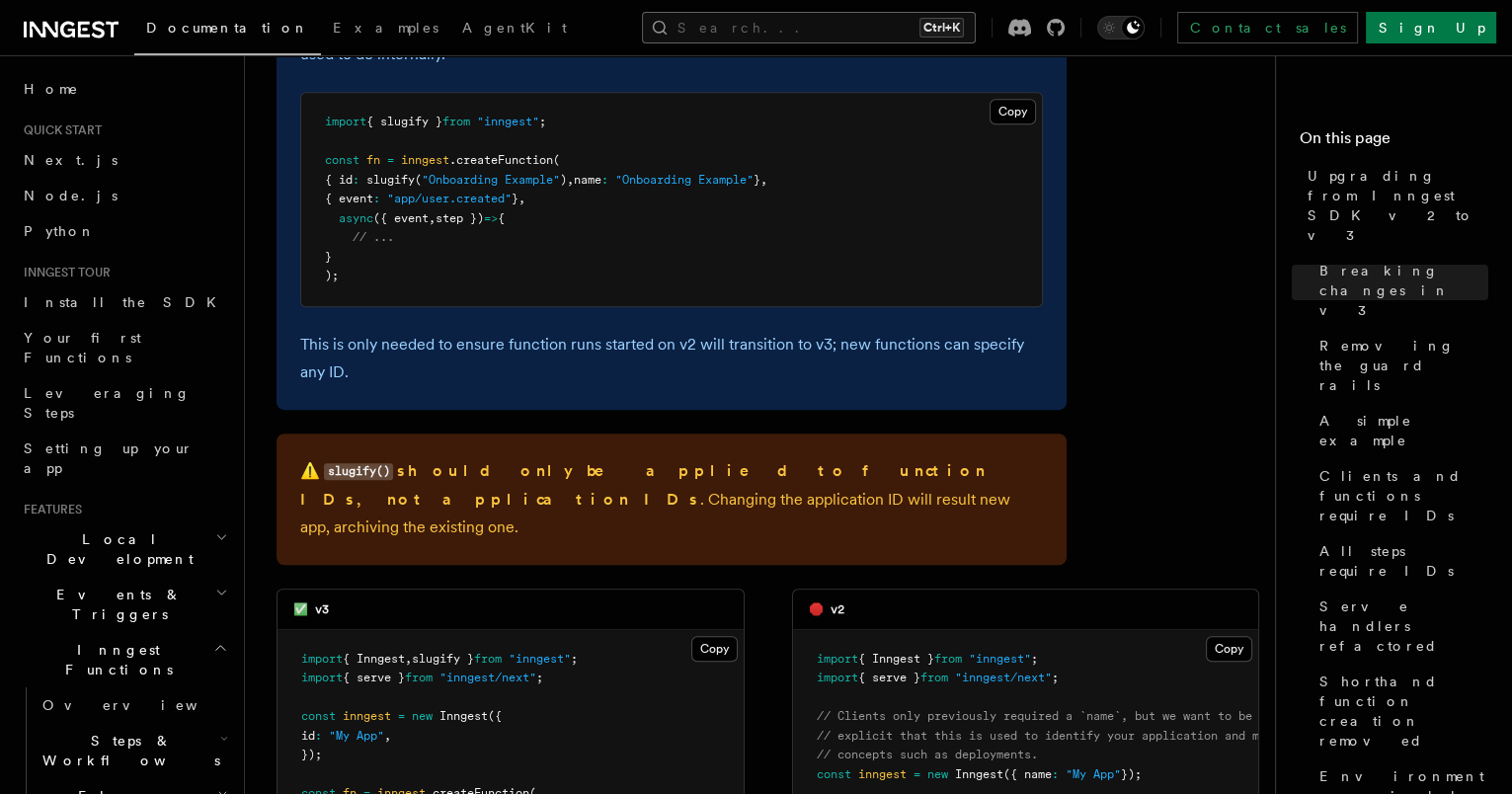 click on "Search... Ctrl+K" at bounding box center [809, 28] 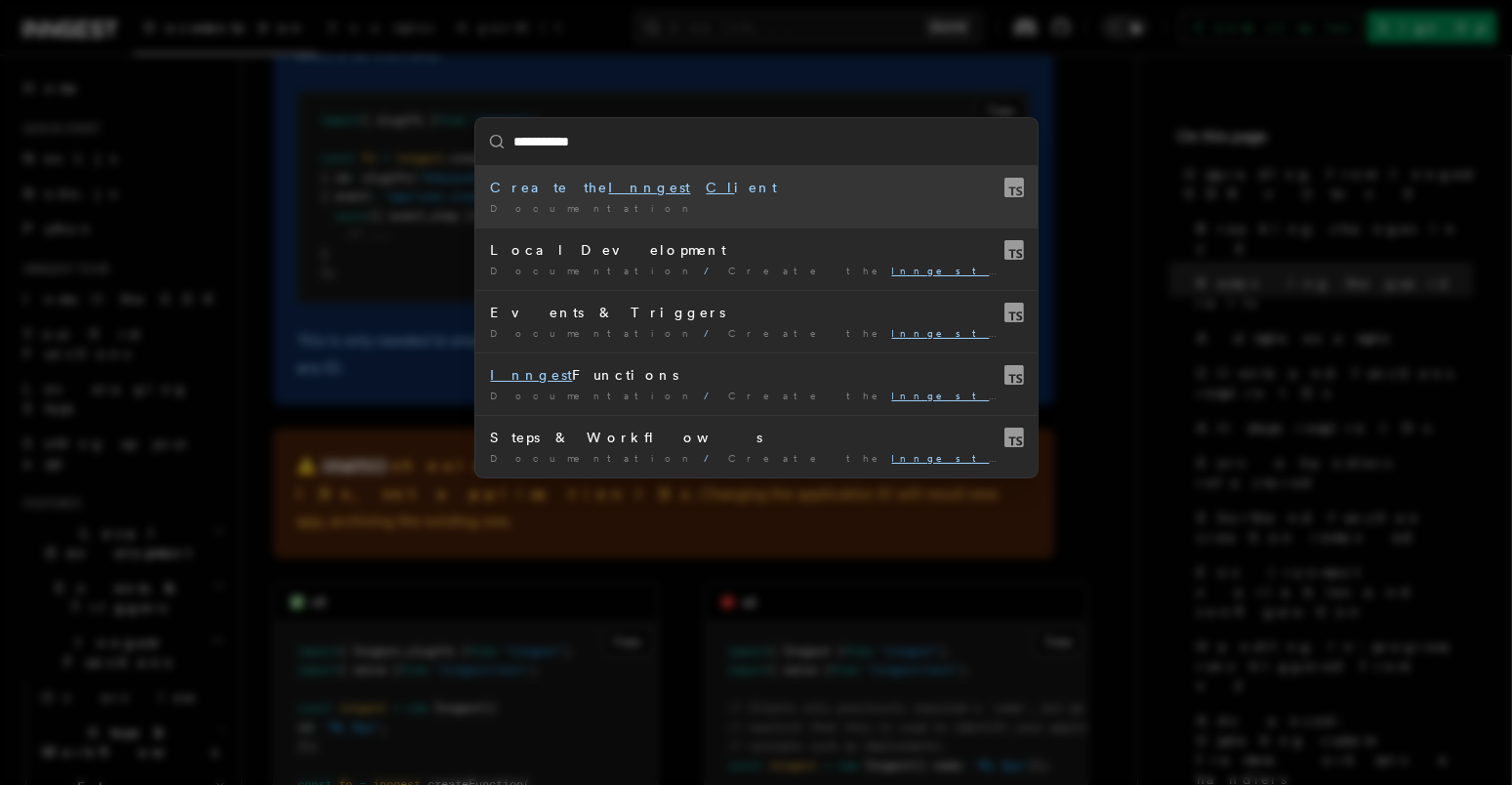 type on "**********" 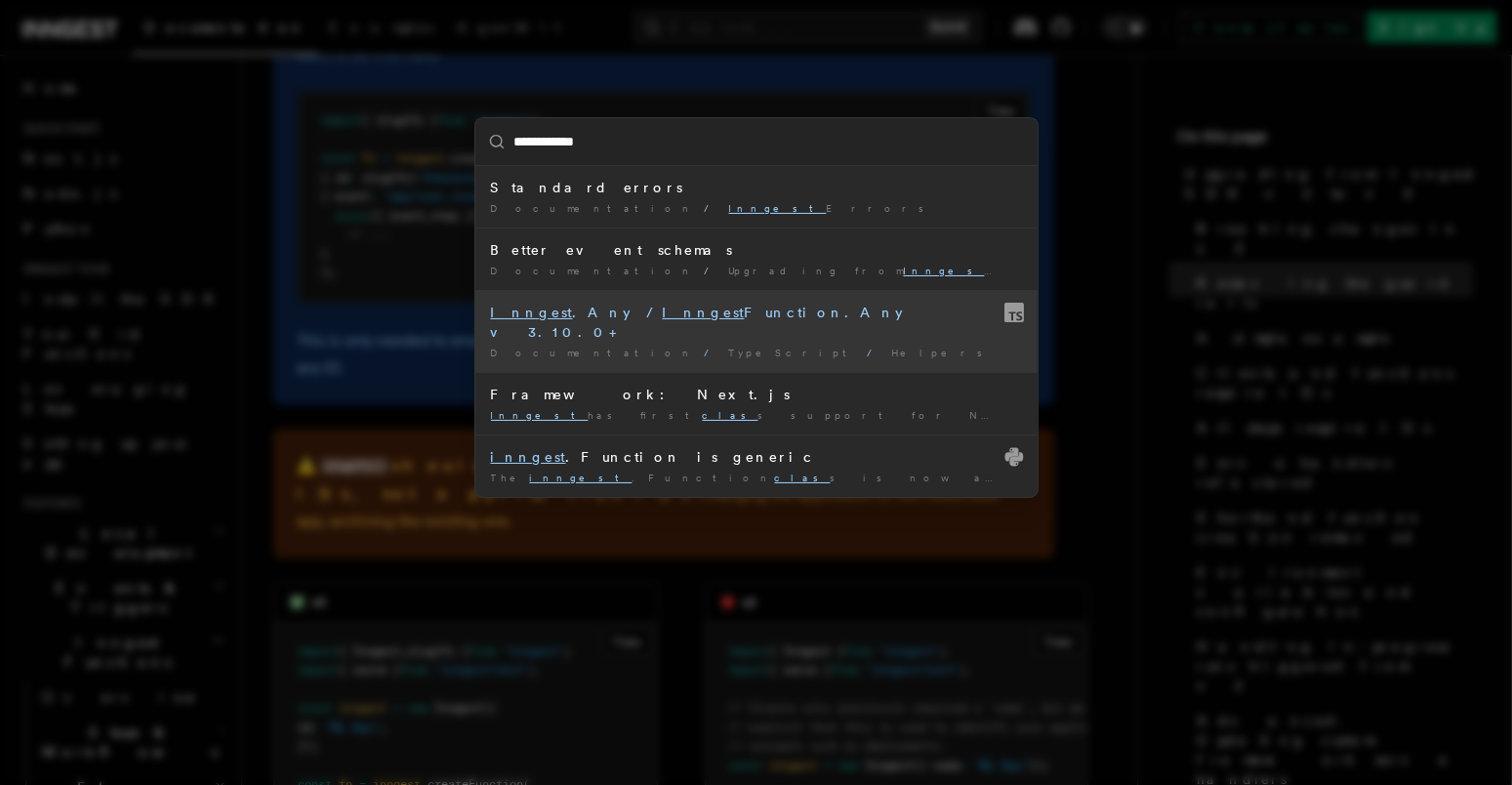 click on "Documentation / TypeScript / Helpers /" at bounding box center (756, 352) 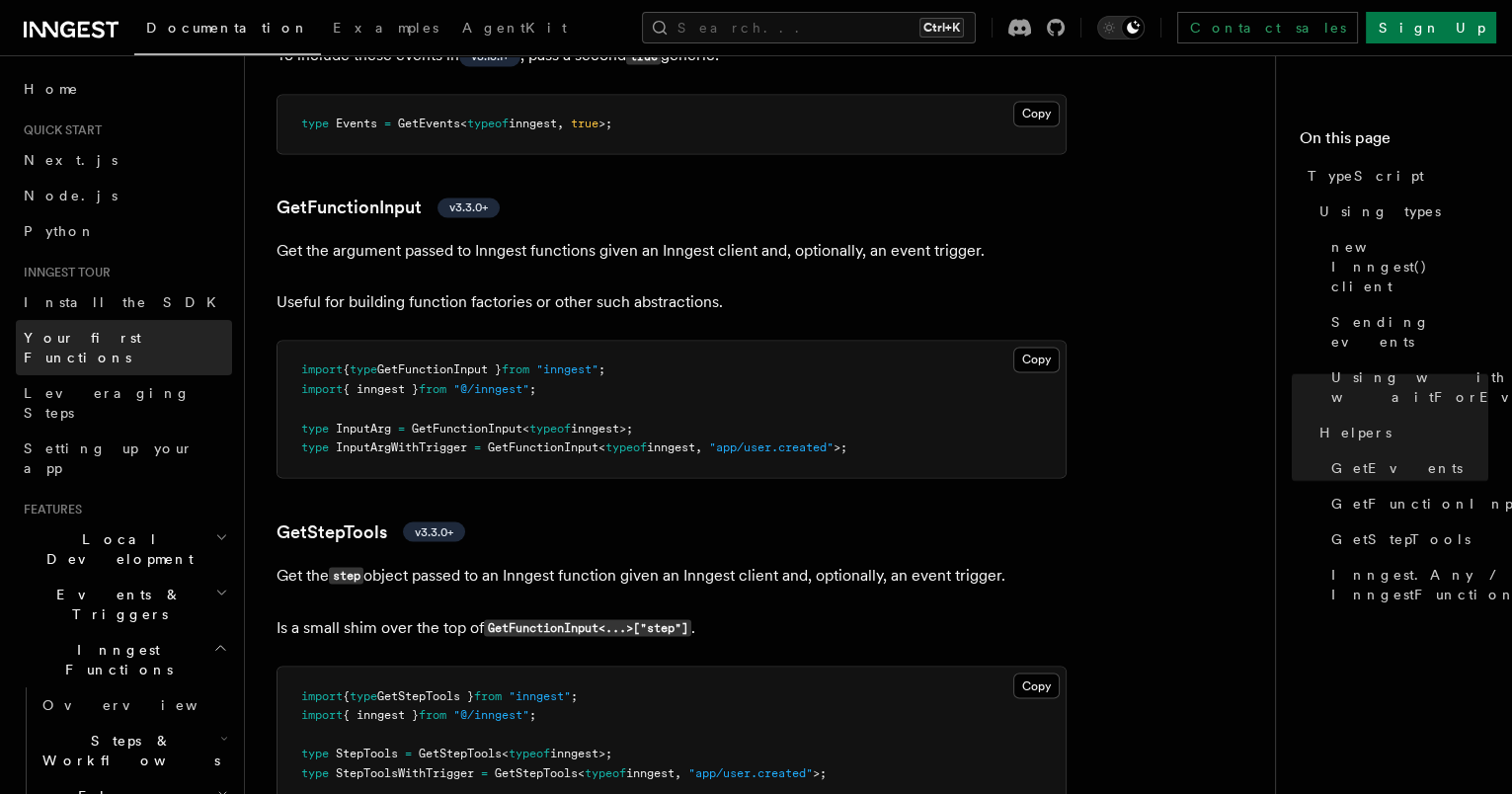 scroll, scrollTop: 4133, scrollLeft: 0, axis: vertical 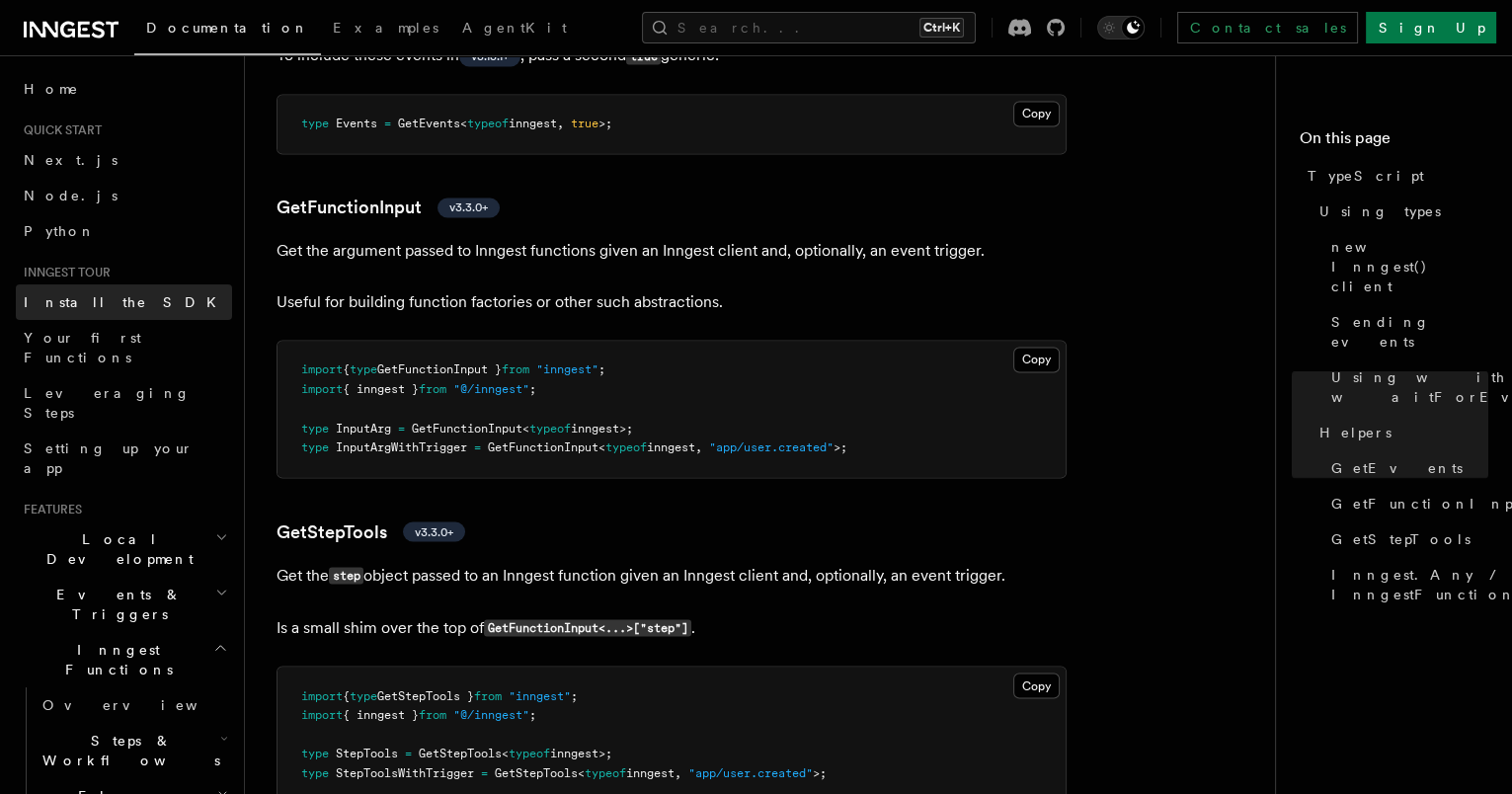 click on "Install the SDK" at bounding box center (125, 302) 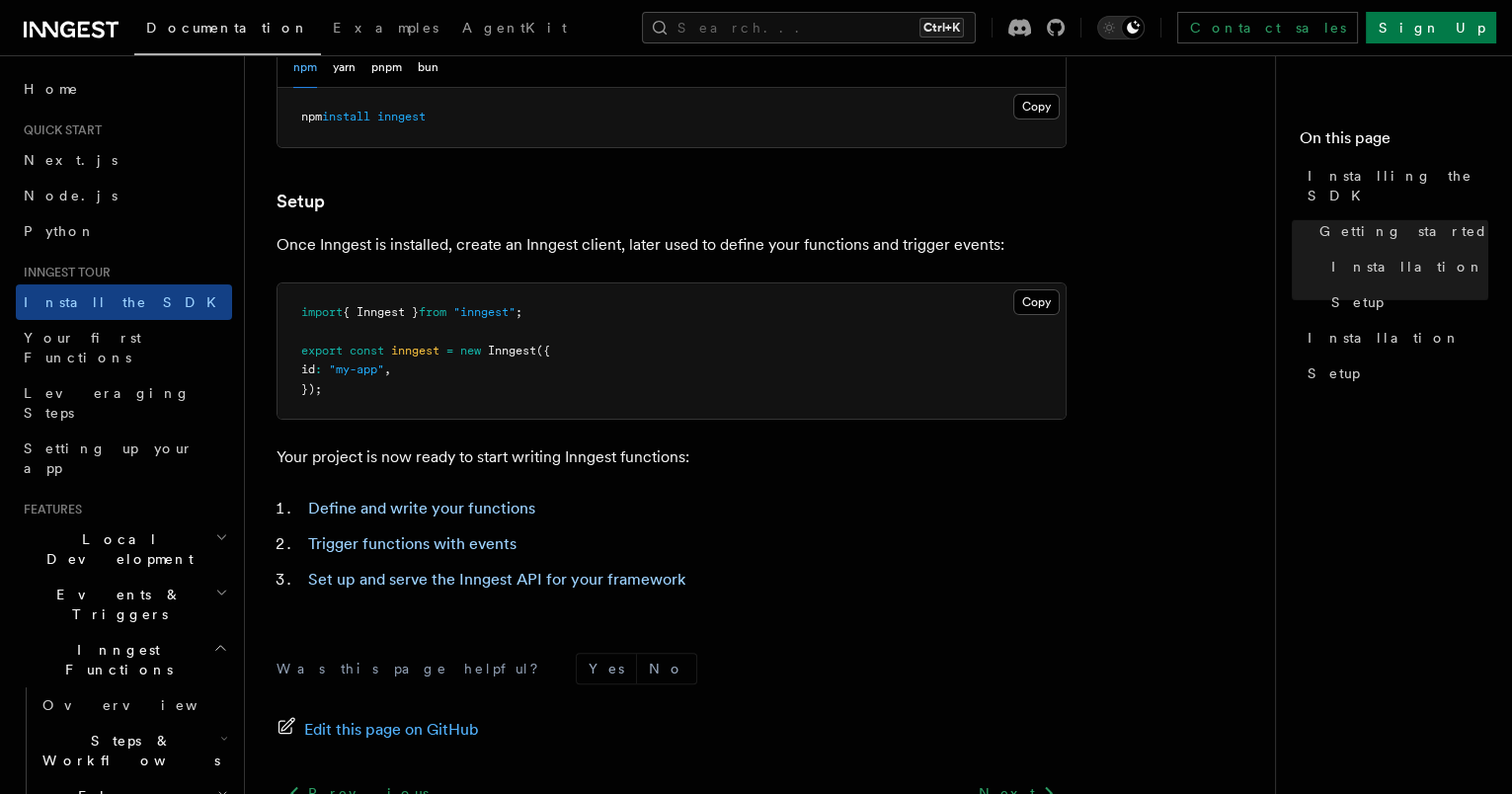 scroll, scrollTop: 703, scrollLeft: 0, axis: vertical 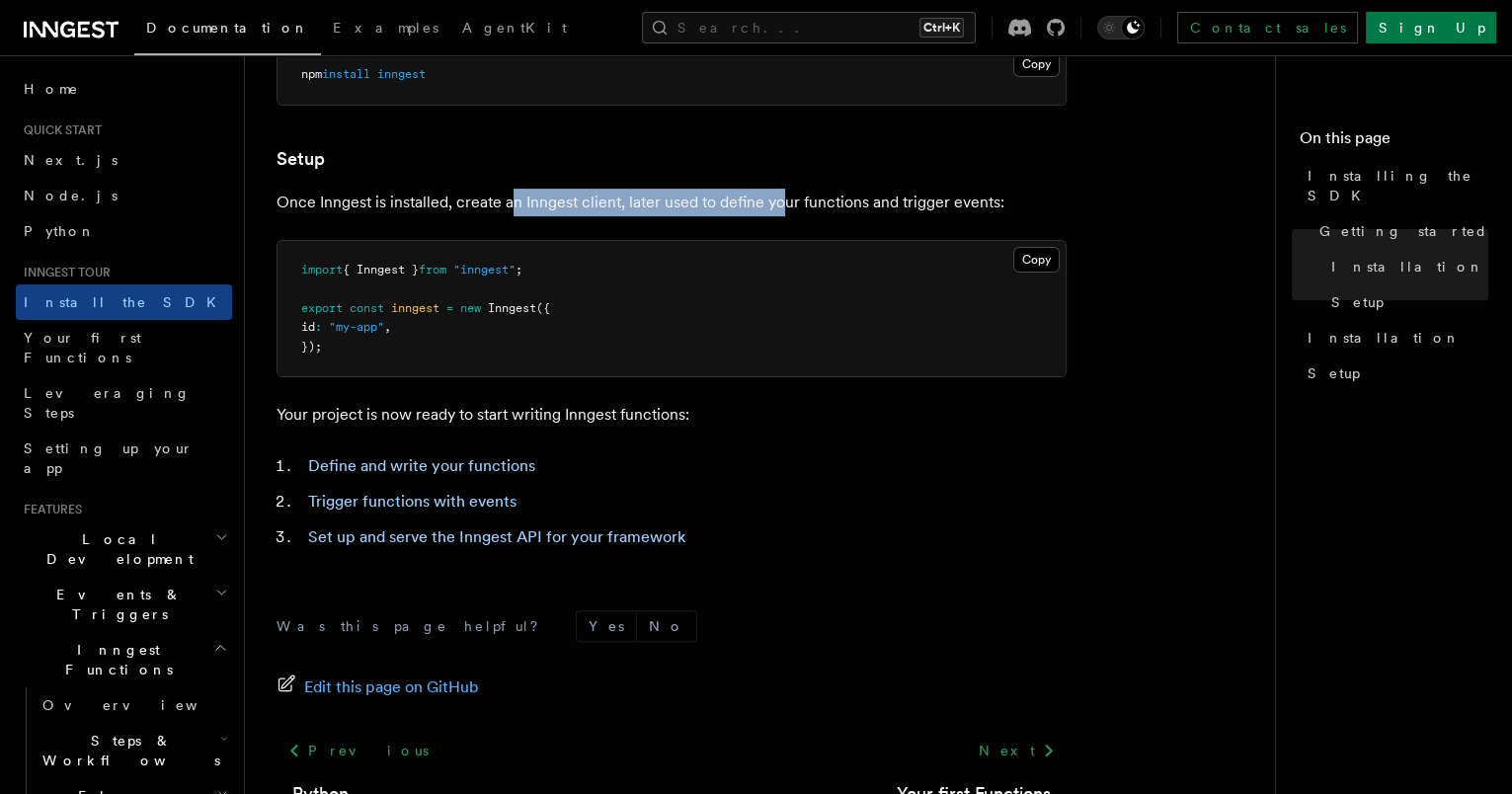 drag, startPoint x: 512, startPoint y: 203, endPoint x: 779, endPoint y: 201, distance: 267.0075 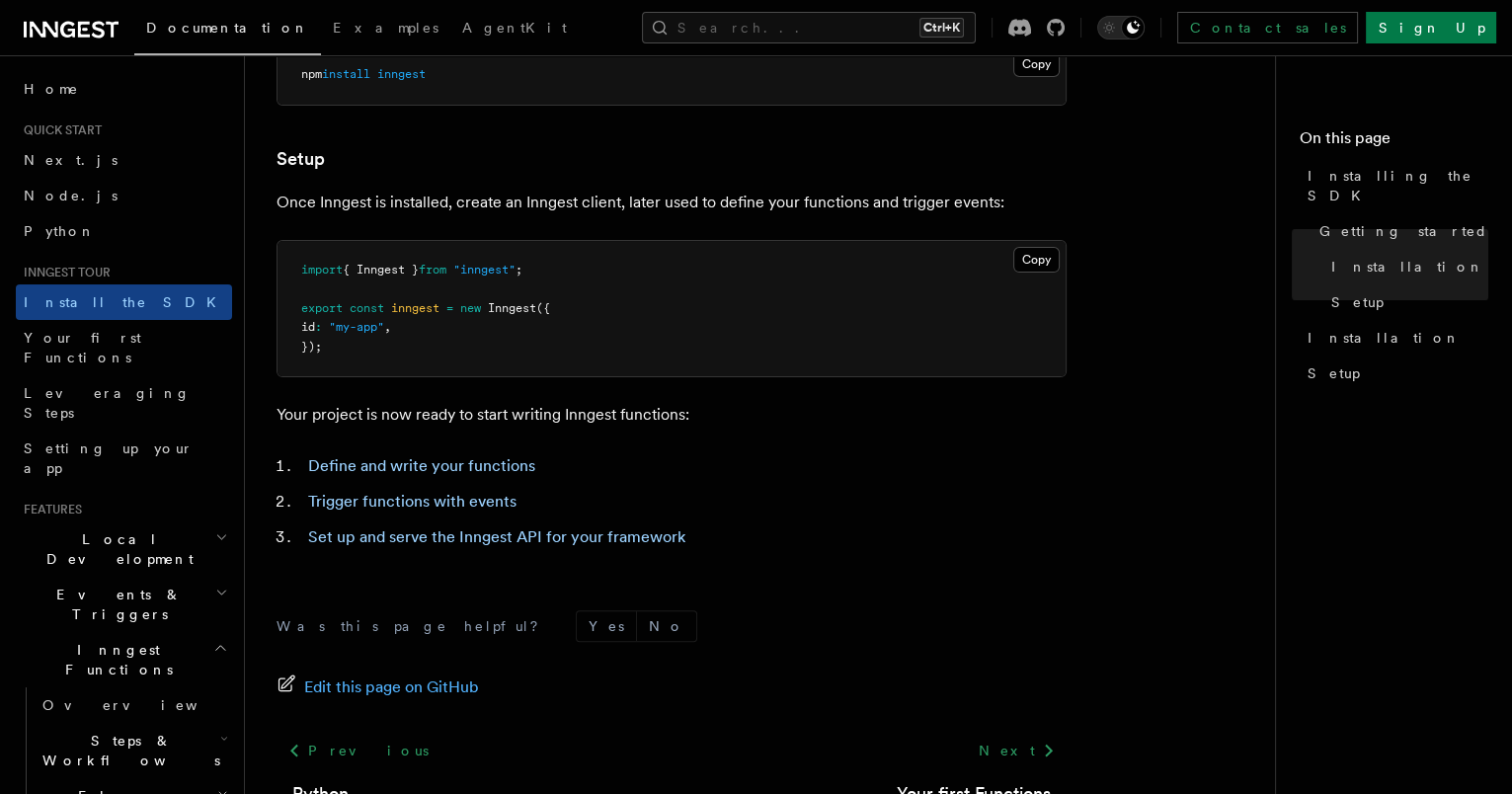 click on "Inngest tour Installing the SDK
The Inngest SDK allows you to write reliable, durable functions in your existing projects incrementally. Functions can be automatically triggered by events or run on a schedule without infrastructure, and can be fully serverless or added to your existing HTTP server.
It works with any framework and platform by using HTTP to call your functions
It supports serverless providers, without any additional infrastructure
It fully supports TypeScript out of the box
You can locally test your code without any extra setup
Getting started
TypeScript Go Python Installation To get started, install the SDK via your favorite package manager: npm yarn pnpm bun Copy Copied npm  install   inngest
Setup Once Inngest is installed, create an Inngest client, later used to define your functions and trigger events: Copy Copied import  { Inngest }  from   "inngest" ;
export   const   inngest   =   new   Inngest ({
id :   "my-app" ,
});
Was this page helpful?" at bounding box center (767, 161) 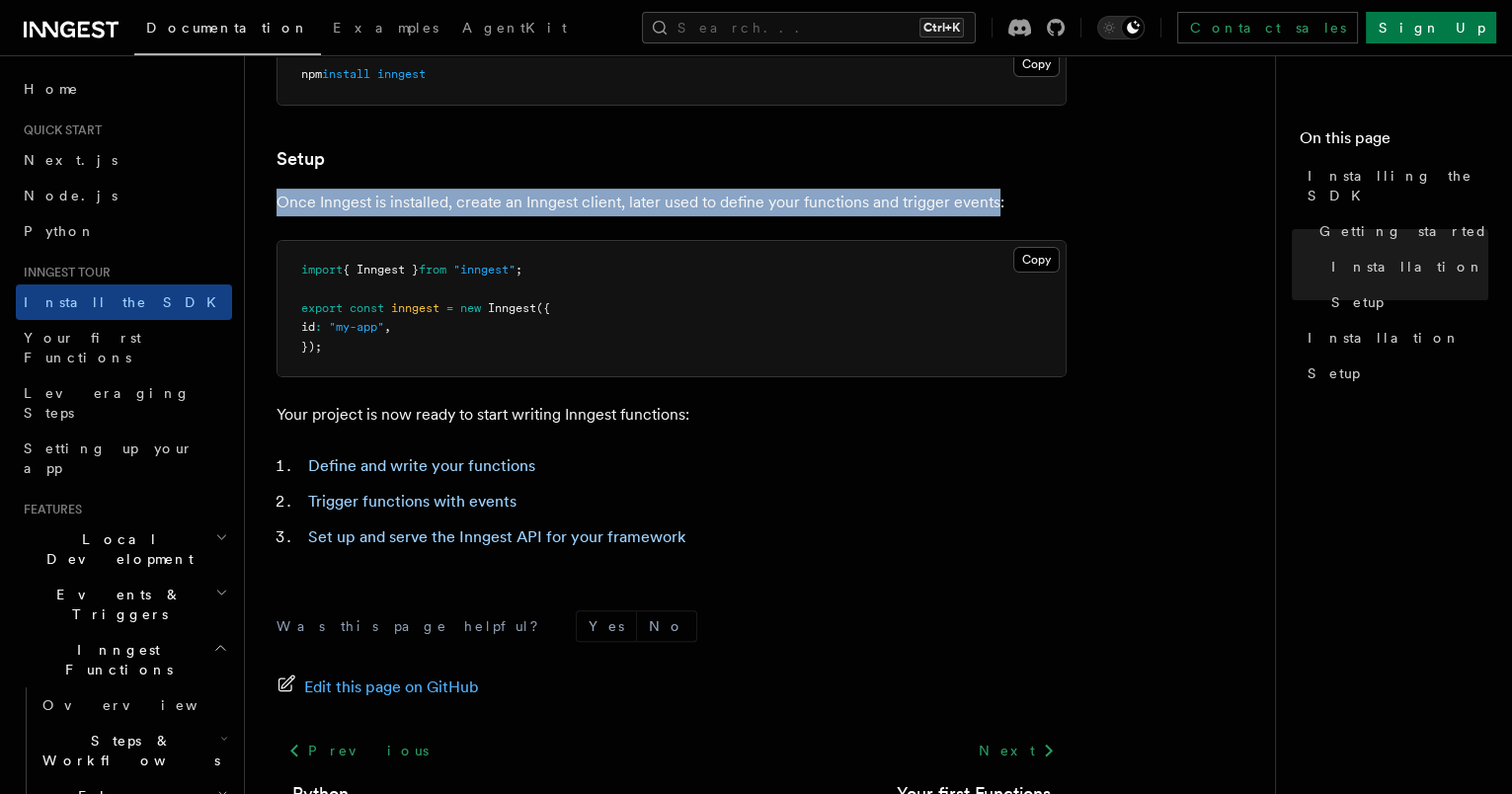drag, startPoint x: 912, startPoint y: 193, endPoint x: 277, endPoint y: 191, distance: 635.0031 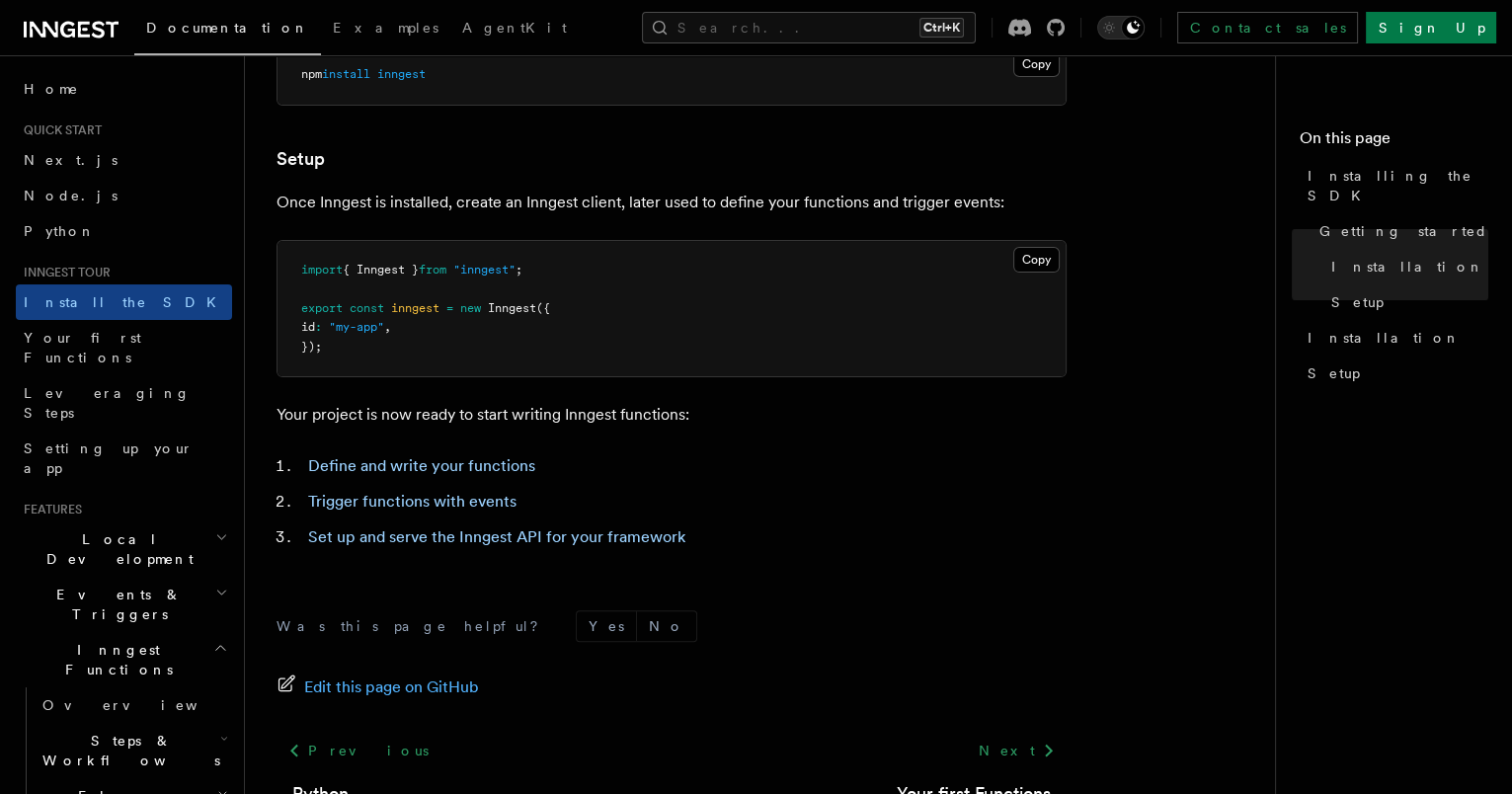 click on "import  { Inngest }  from   "inngest" ;
export   const   inngest   =   new   Inngest ({
id :   "my-app" ,
});" at bounding box center [672, 309] 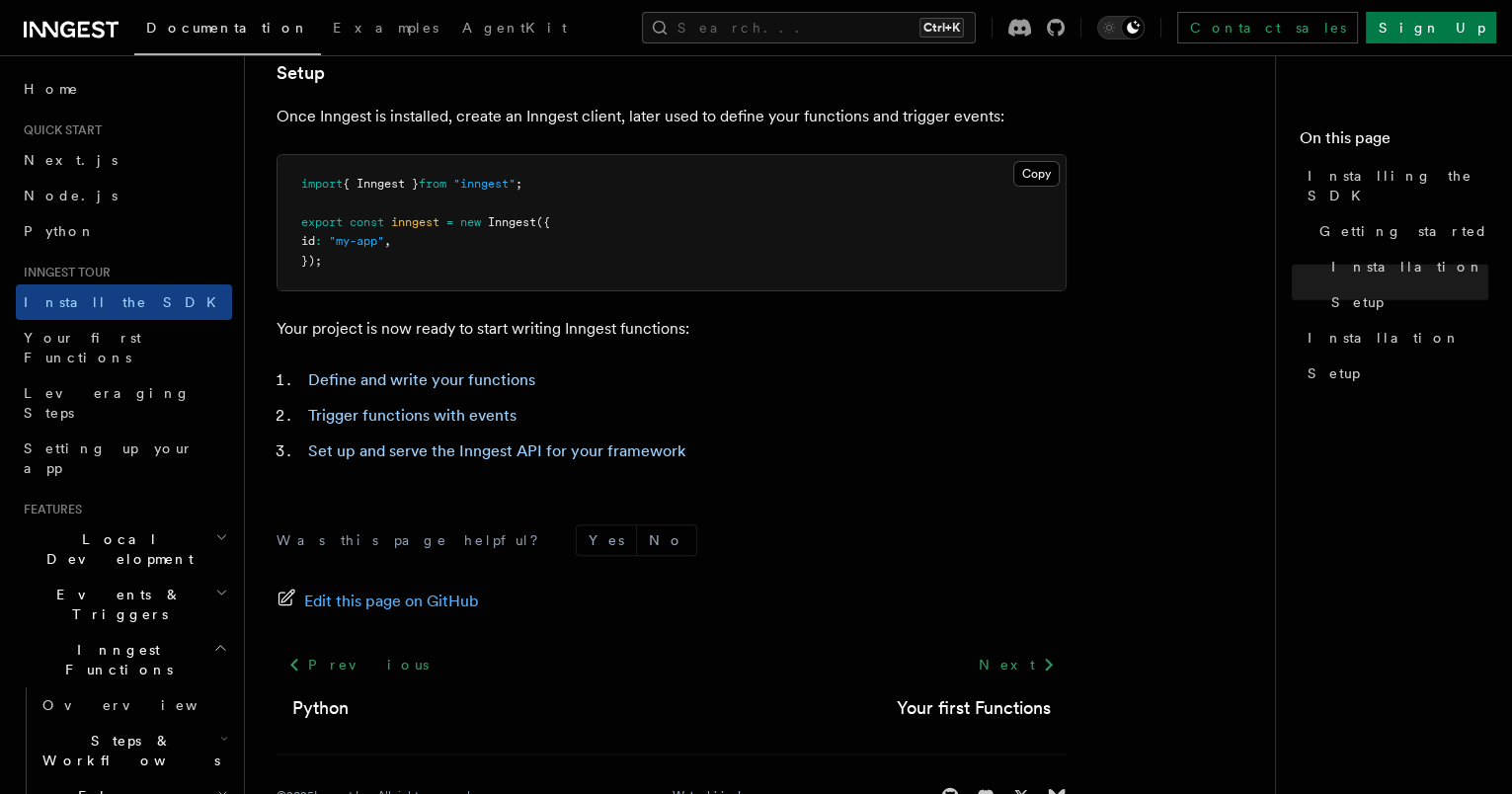 scroll, scrollTop: 789, scrollLeft: 0, axis: vertical 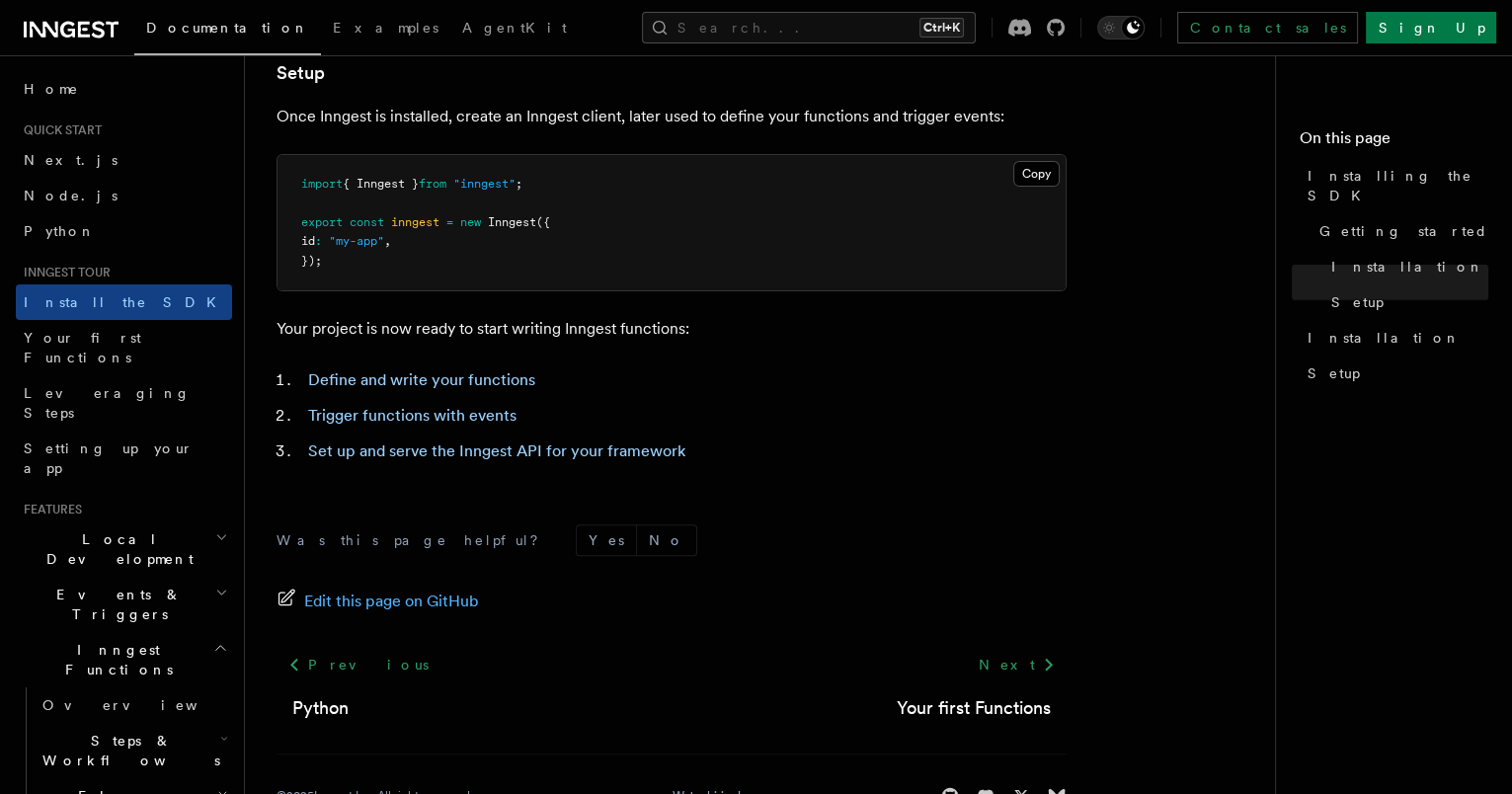 click on "Documentation Examples AgentKit Search... Ctrl+K   Contact sales Sign Up" at bounding box center (756, 28) 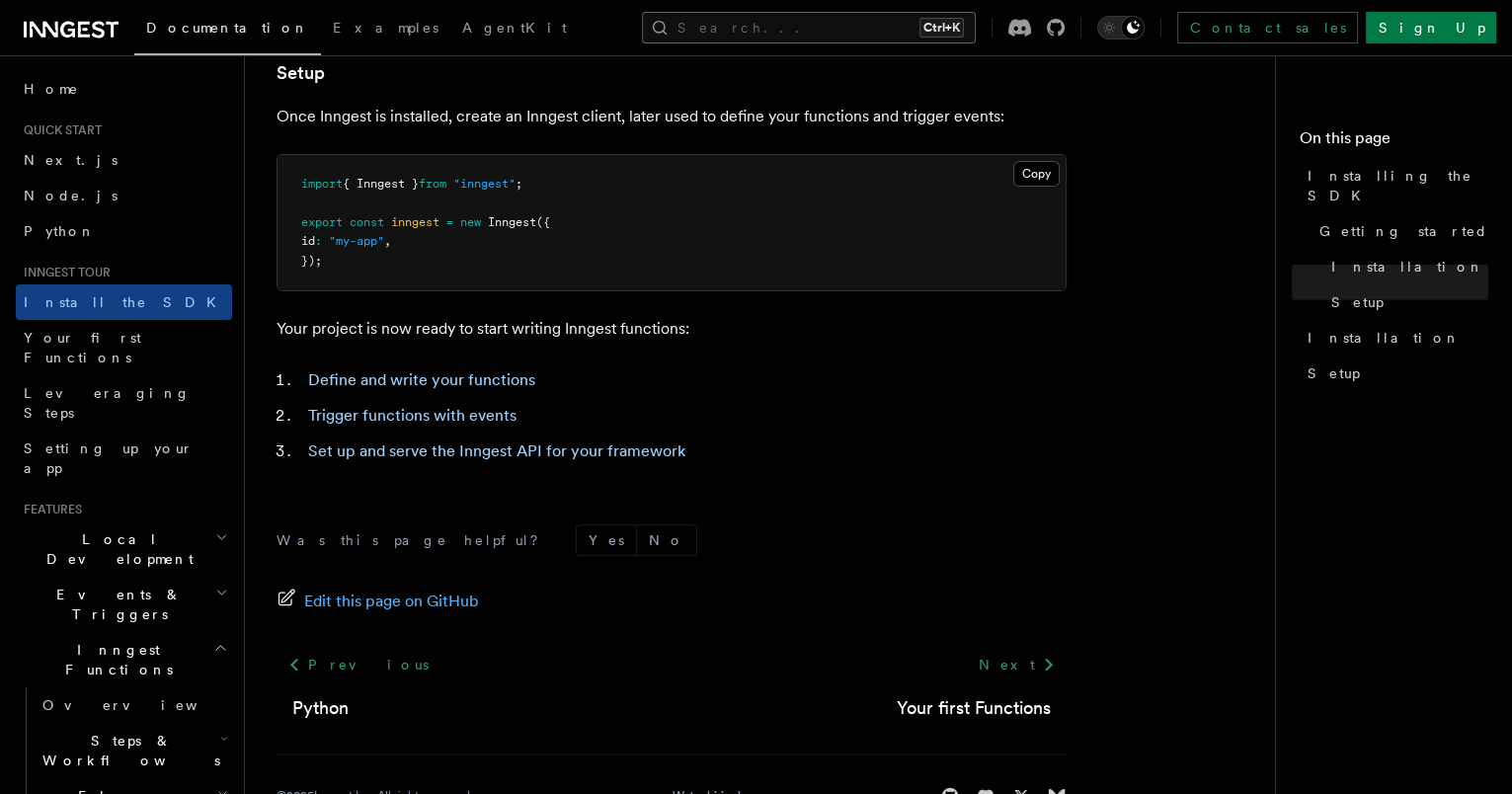 click on "Search... Ctrl+K" at bounding box center [809, 28] 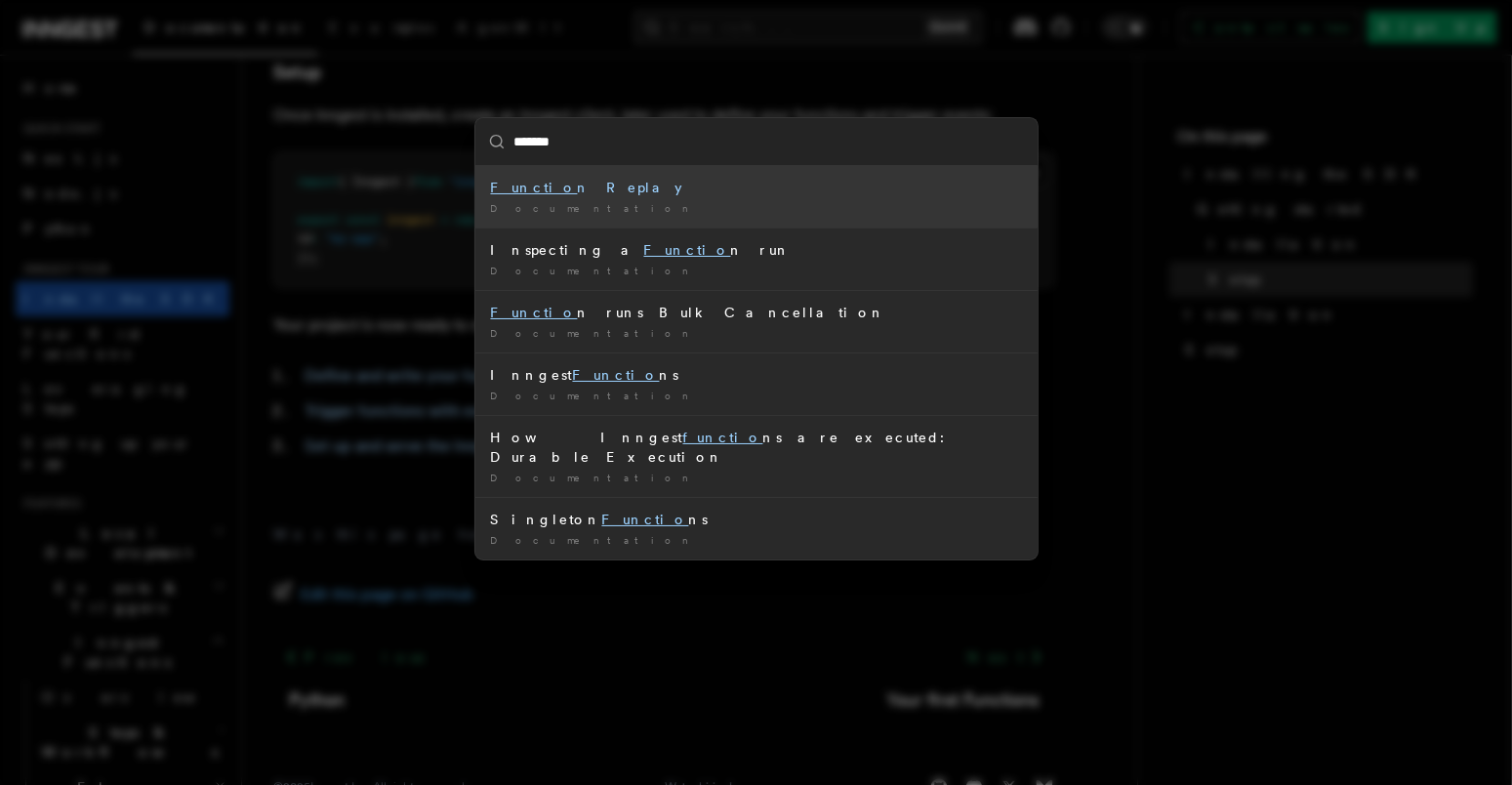 type on "********" 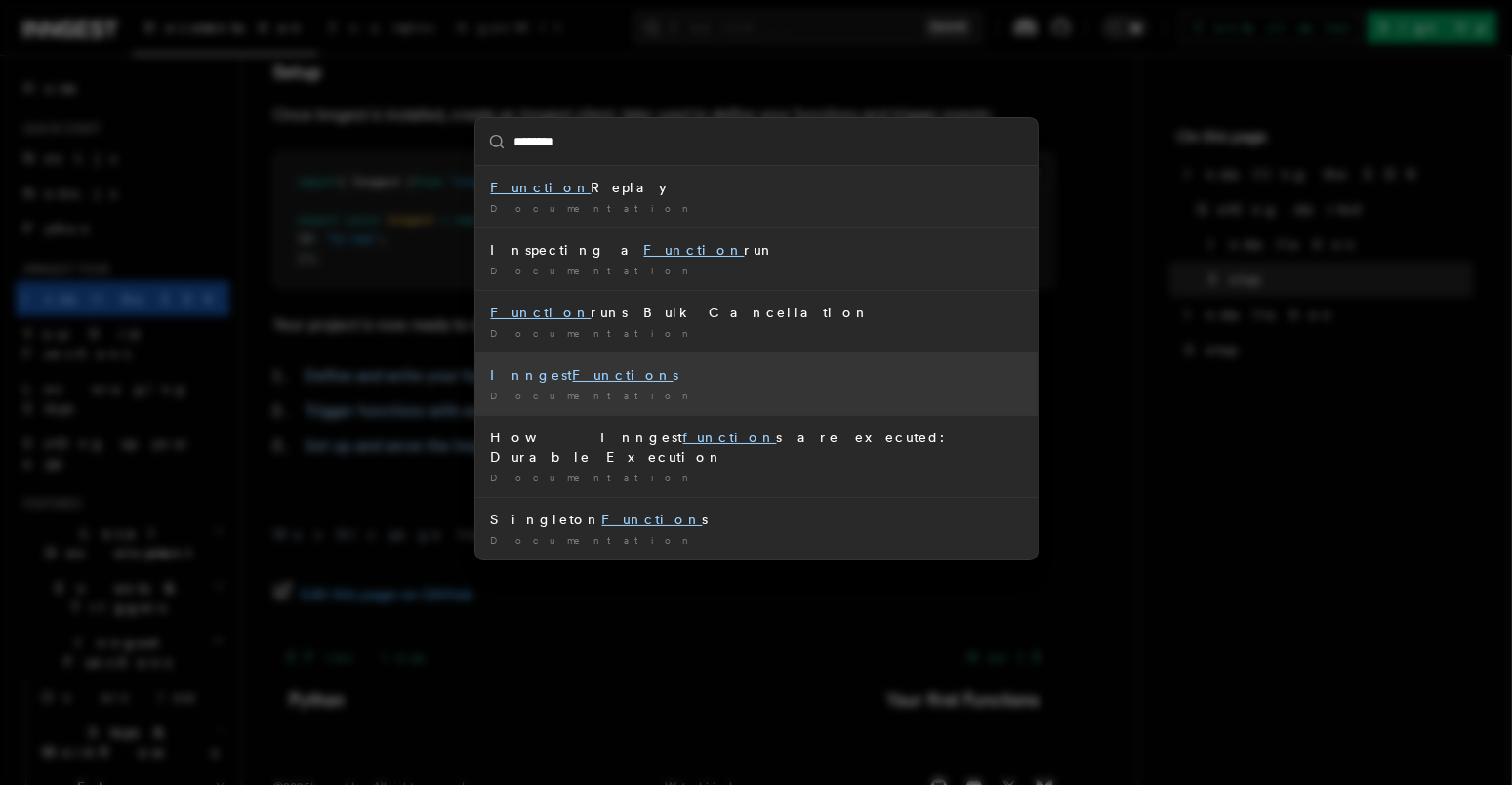 click on "Inngest  Function s" at bounding box center [756, 375] 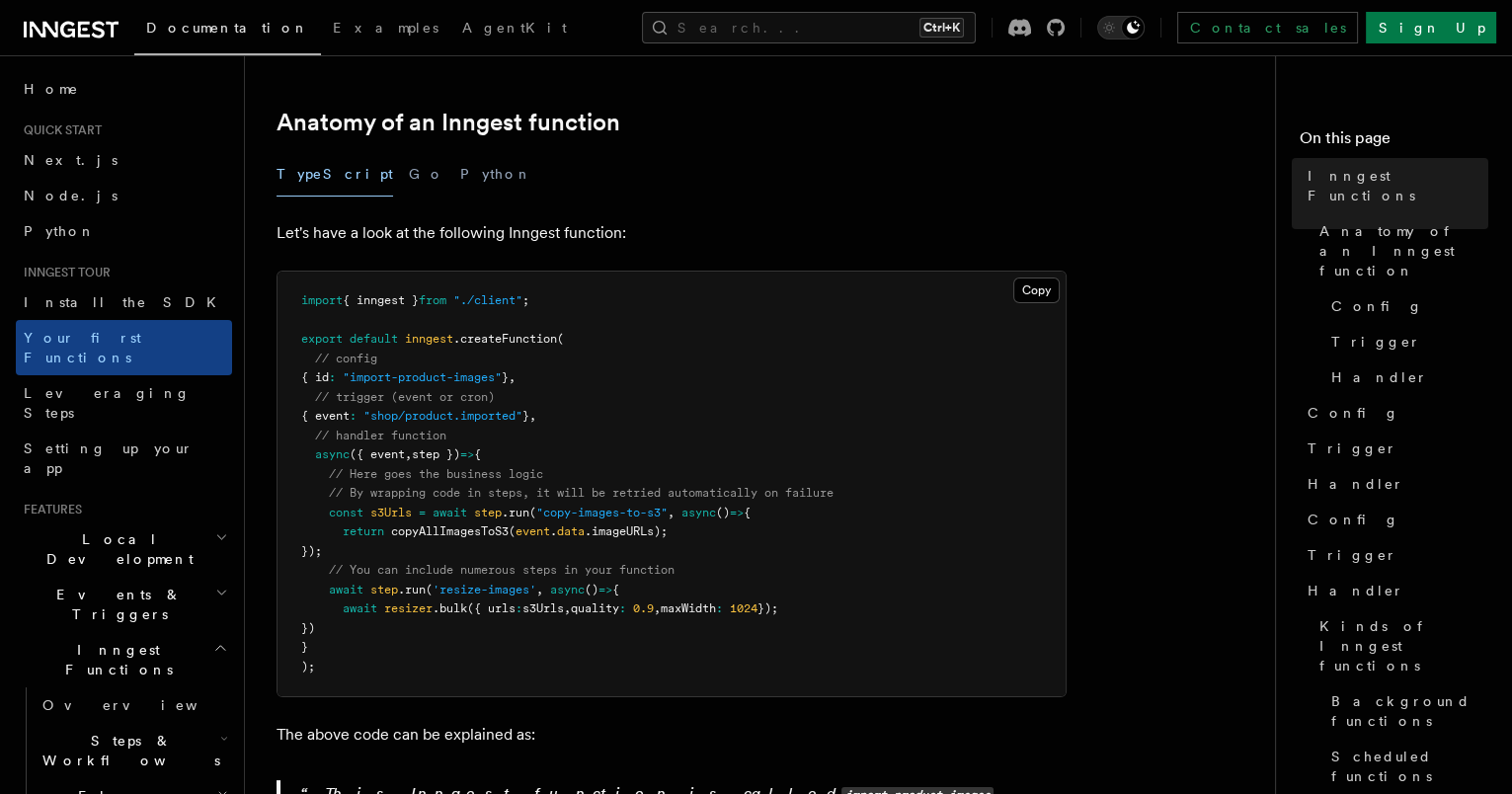 scroll, scrollTop: 300, scrollLeft: 0, axis: vertical 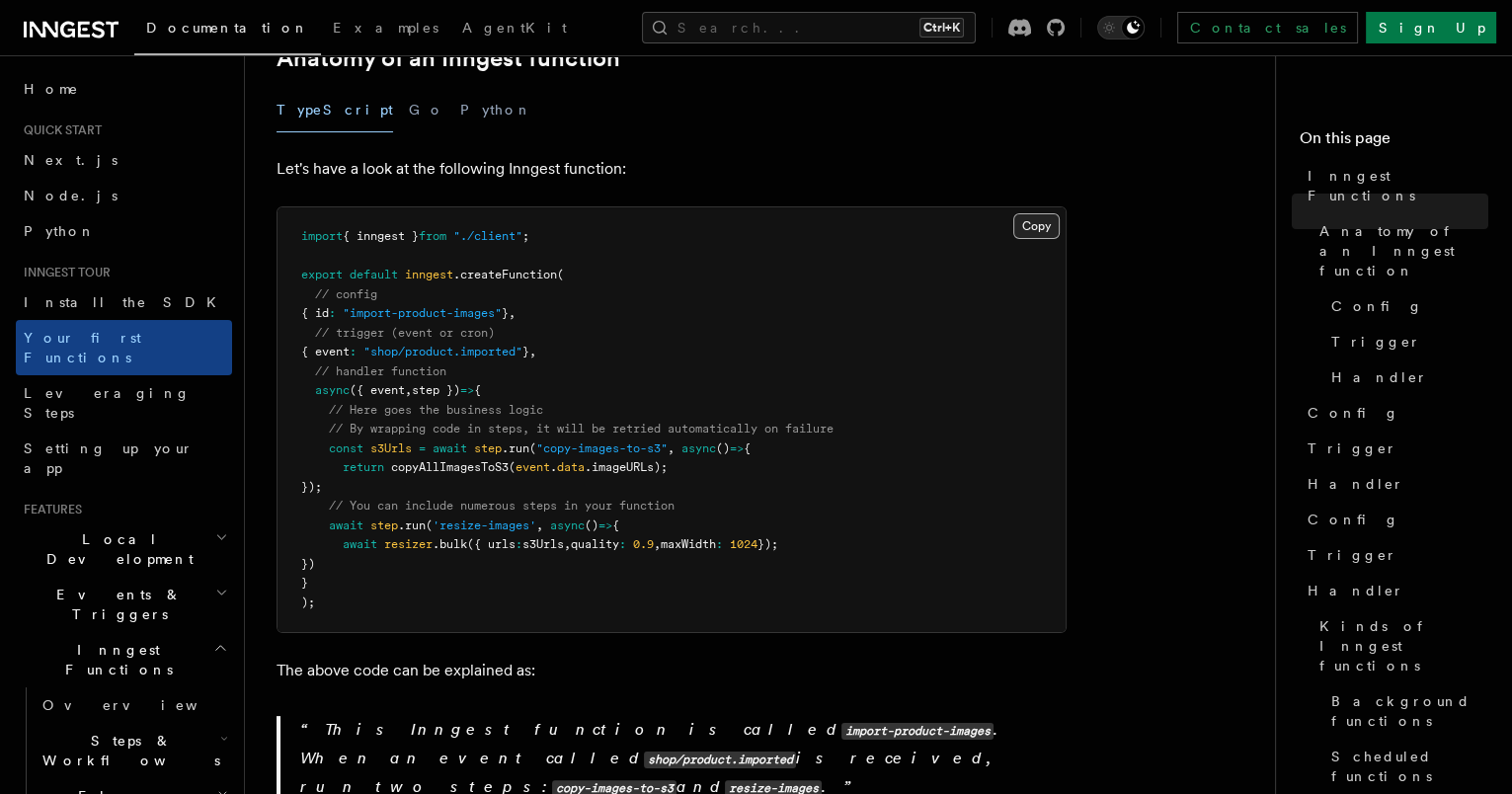 click on "Copy Copied" at bounding box center [1036, 226] 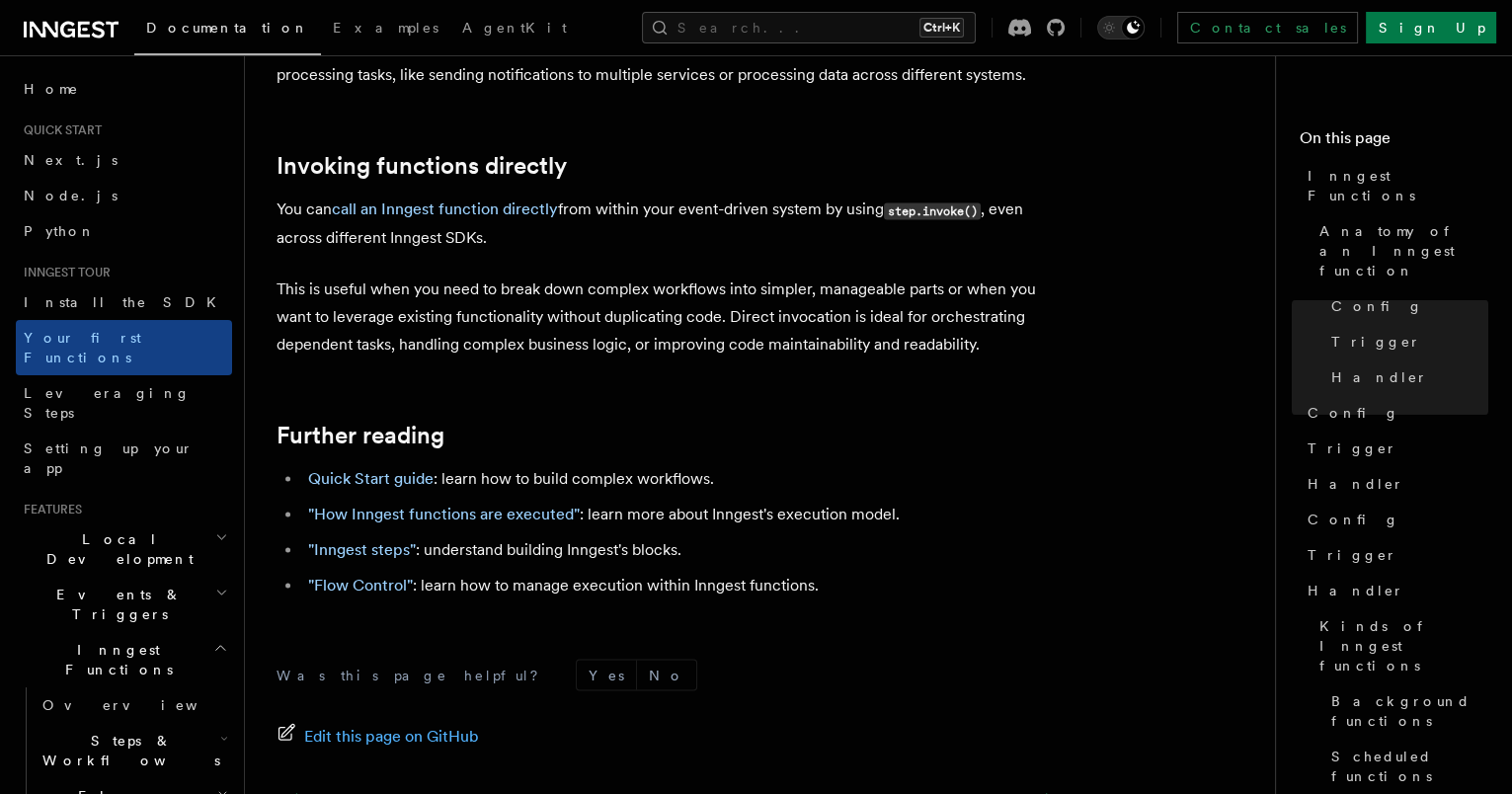 scroll, scrollTop: 3897, scrollLeft: 0, axis: vertical 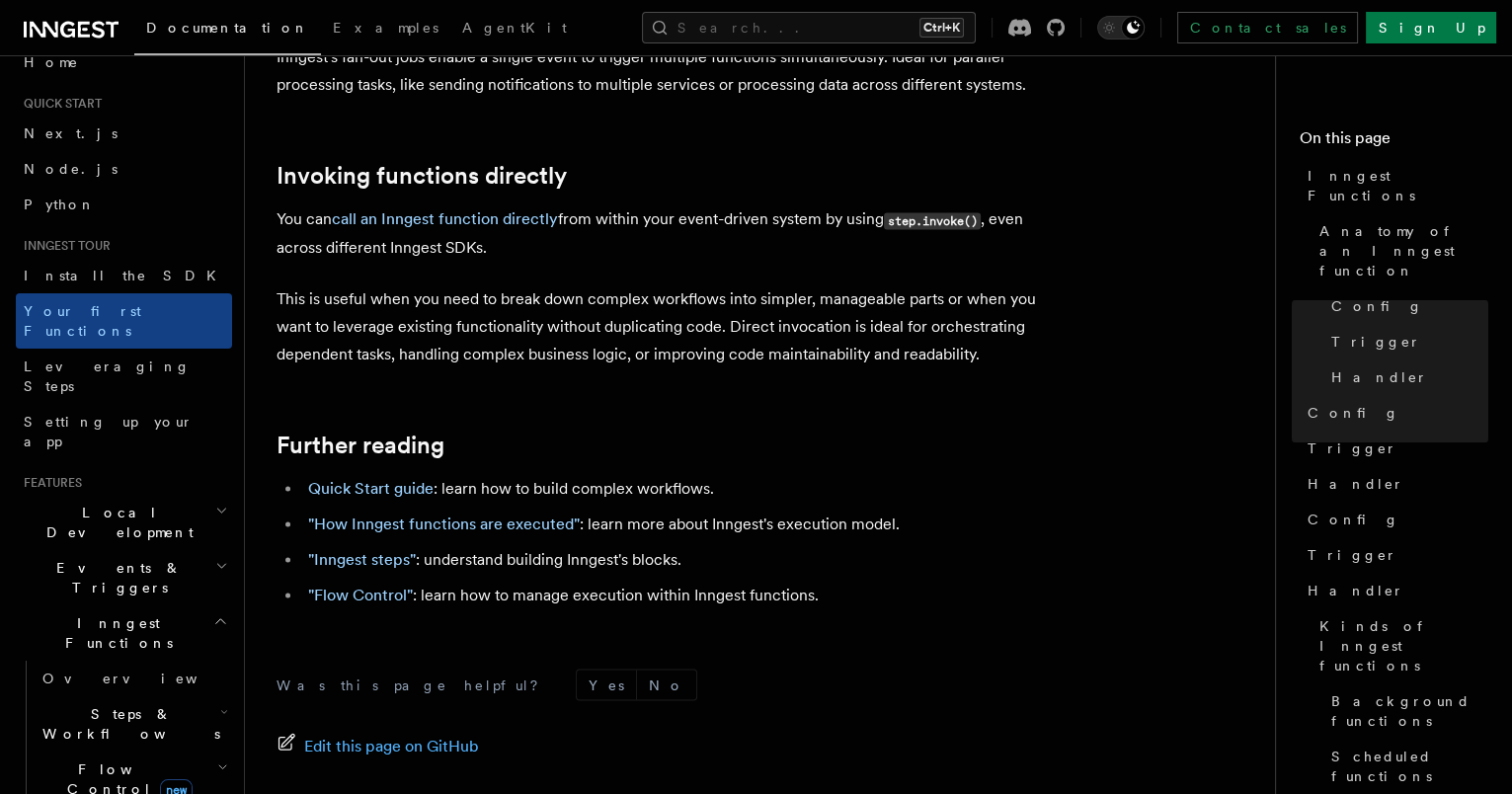 click on "Events & Triggers" at bounding box center [123, 578] 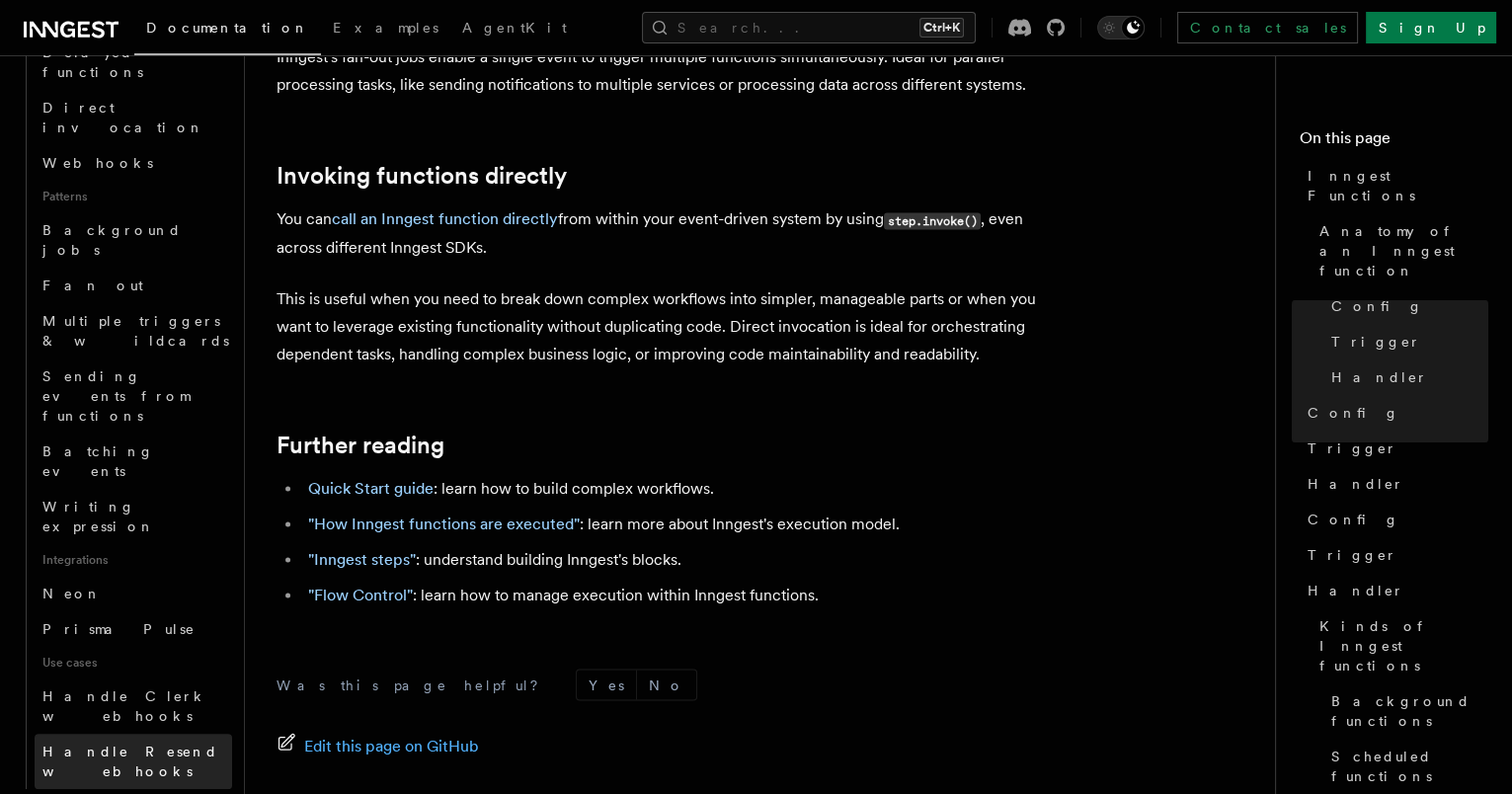 scroll, scrollTop: 827, scrollLeft: 0, axis: vertical 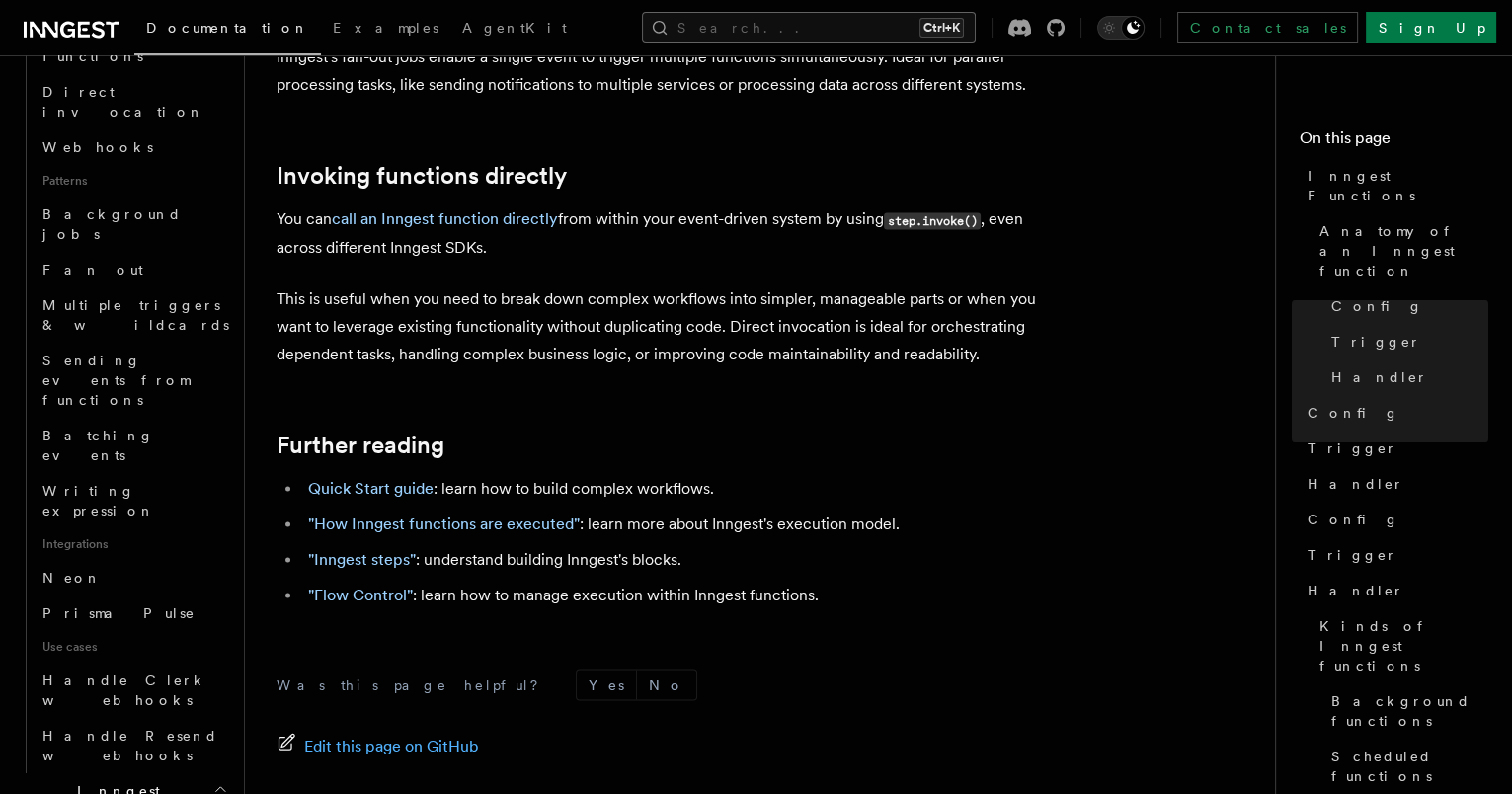 click on "Search... Ctrl+K" at bounding box center [809, 28] 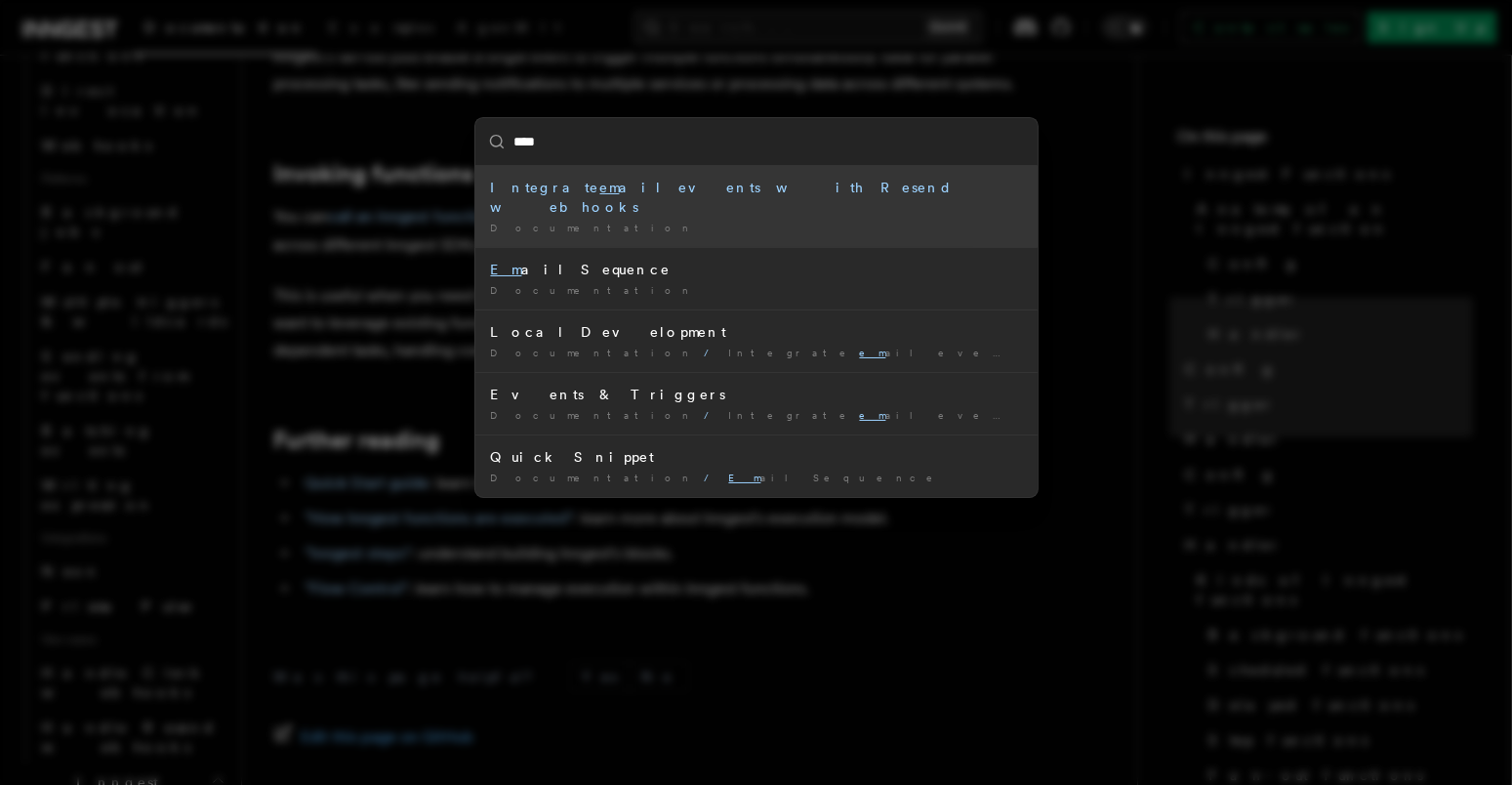 type on "*****" 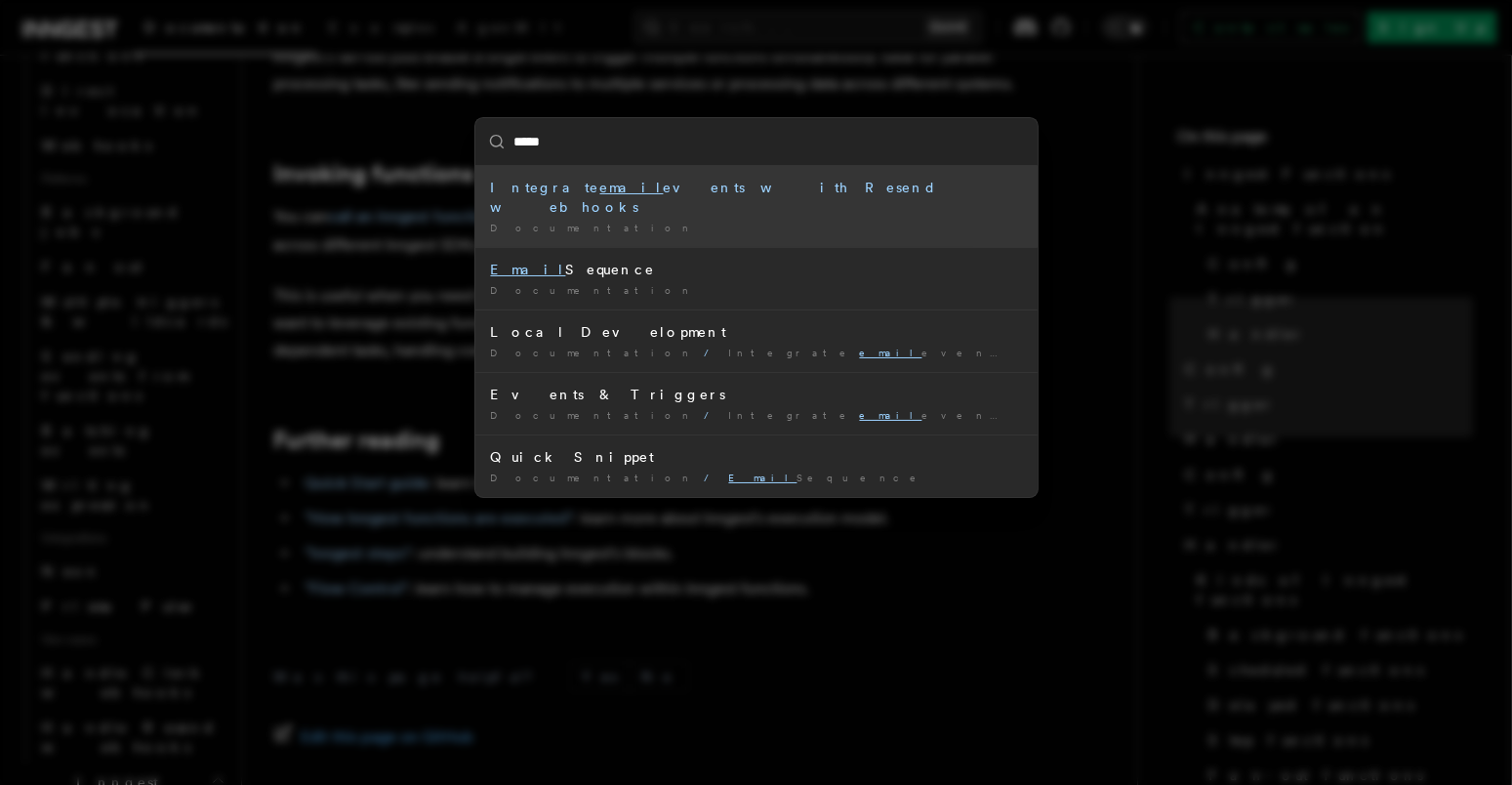 click on "Integrate  email  events with Resend webhooks" at bounding box center [756, 197] 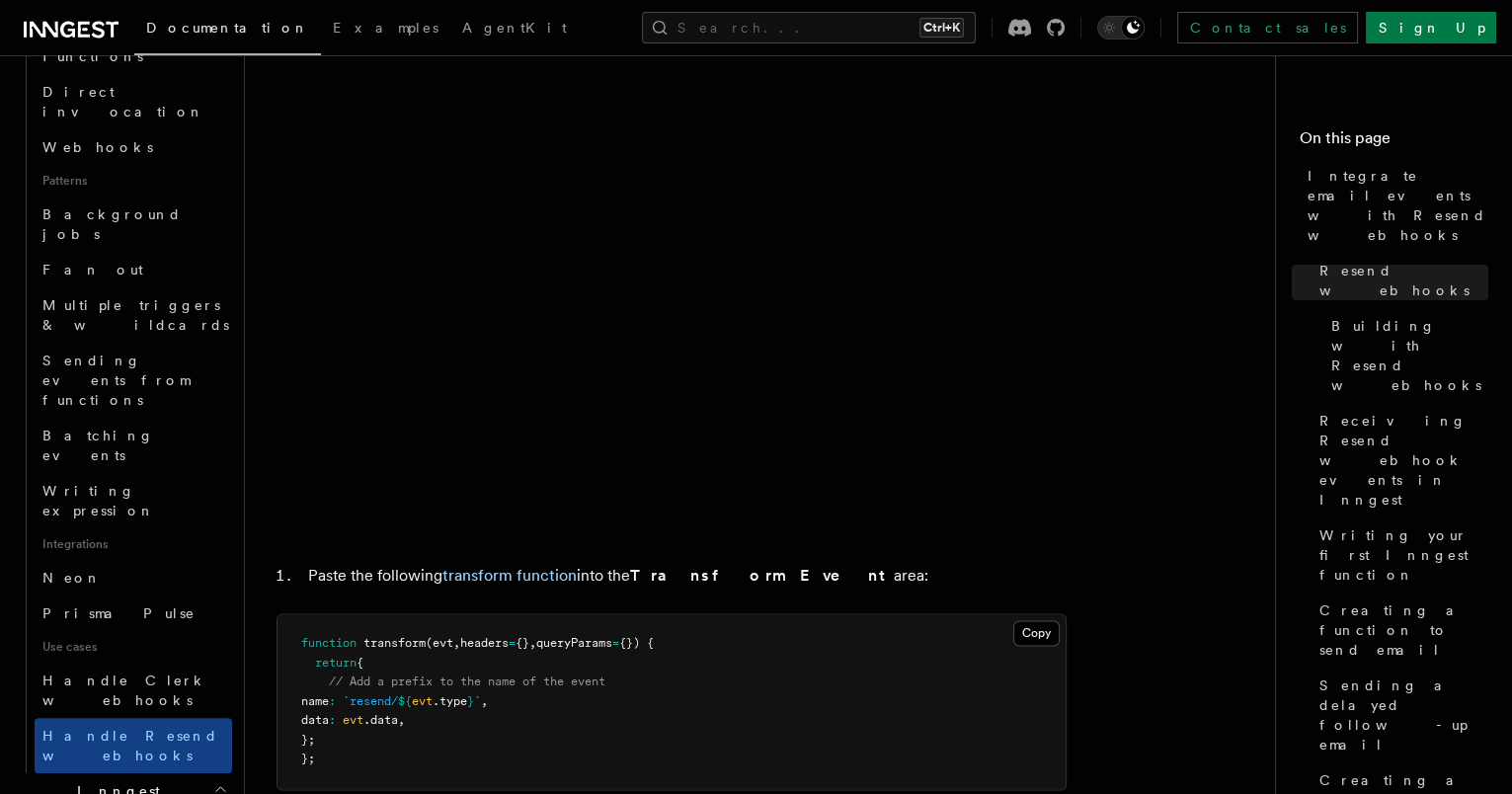 scroll, scrollTop: 3572, scrollLeft: 0, axis: vertical 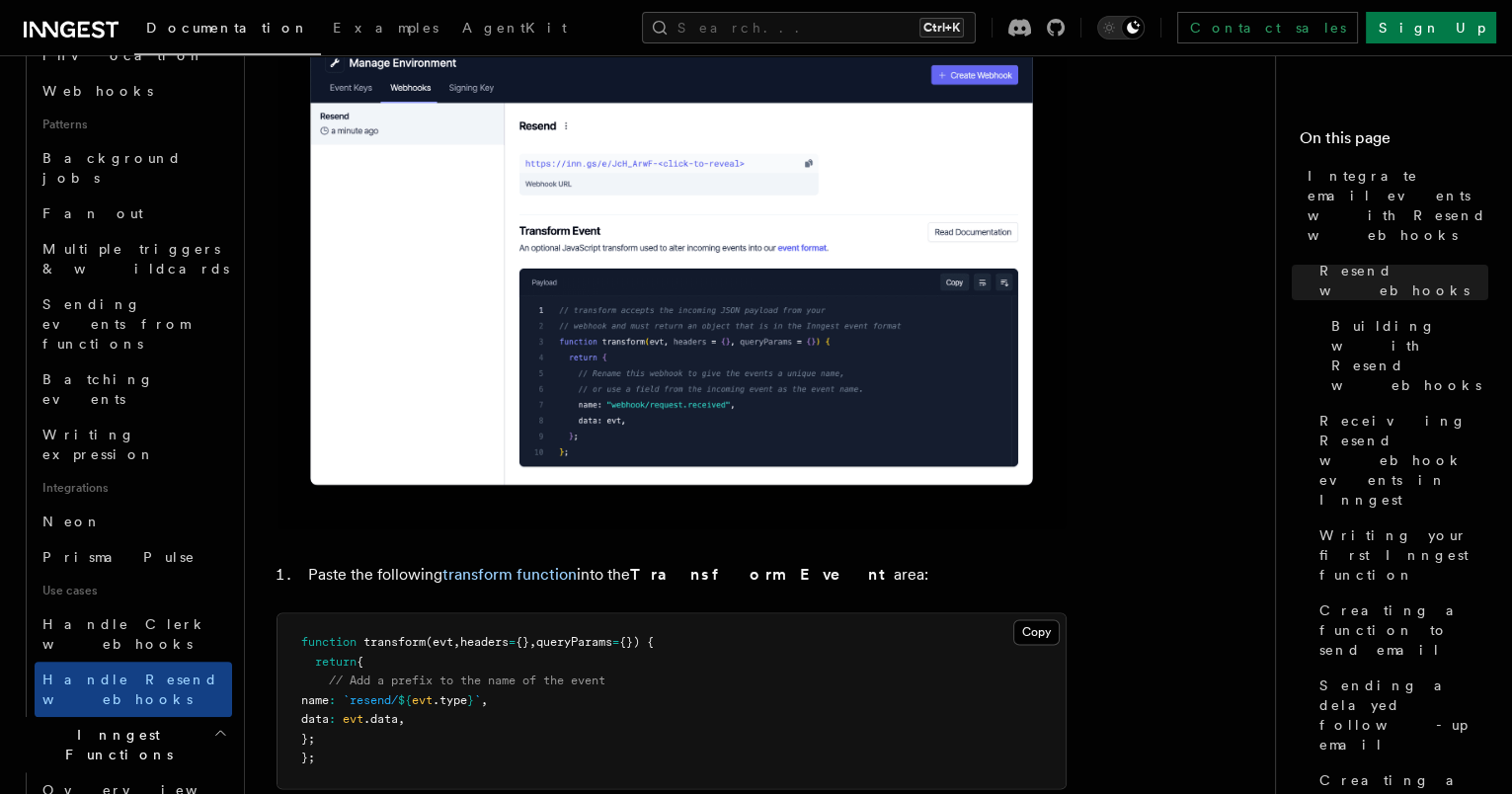 click on "Steps & Workflows" at bounding box center [133, 835] 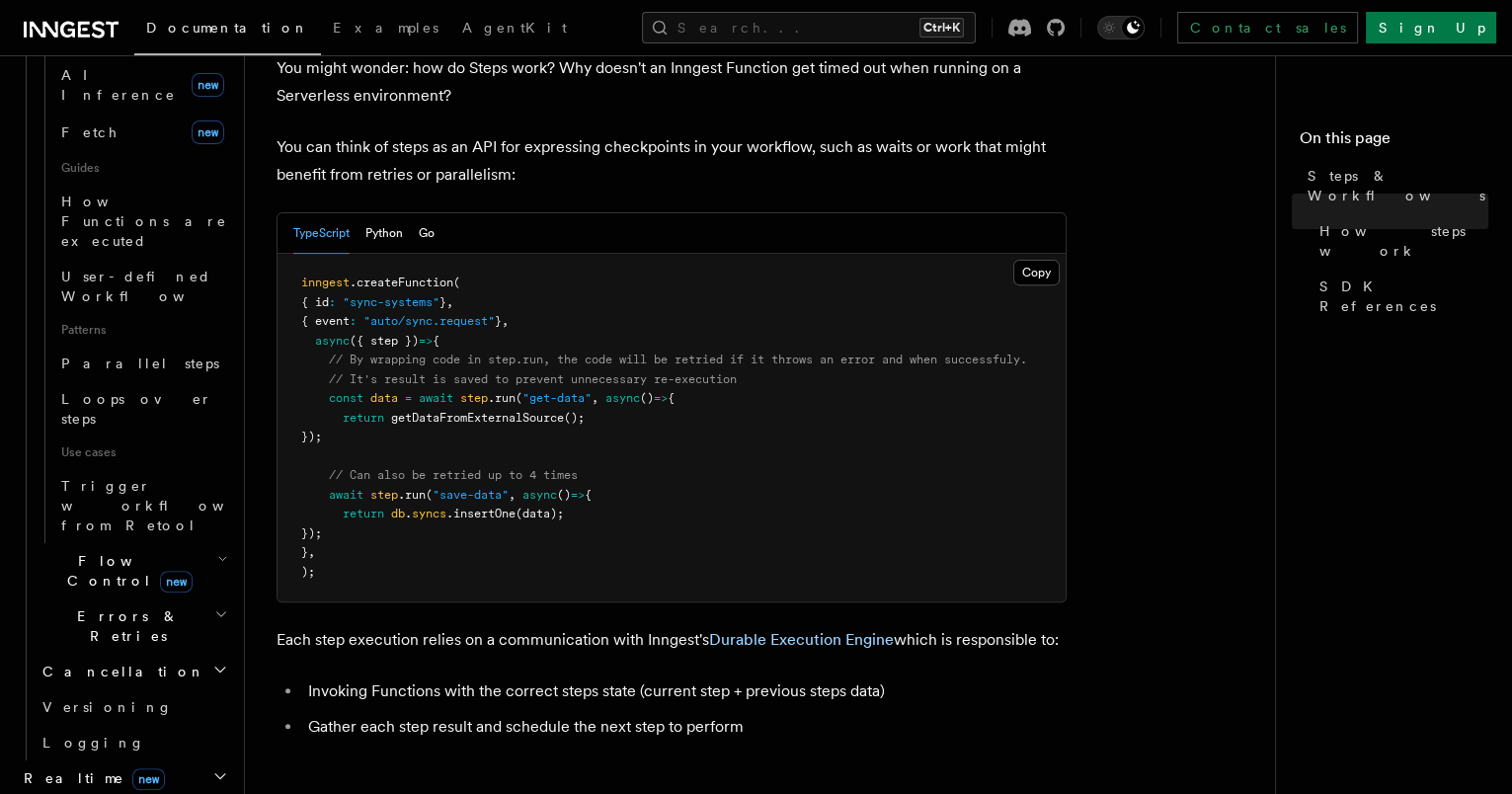 scroll, scrollTop: 856, scrollLeft: 0, axis: vertical 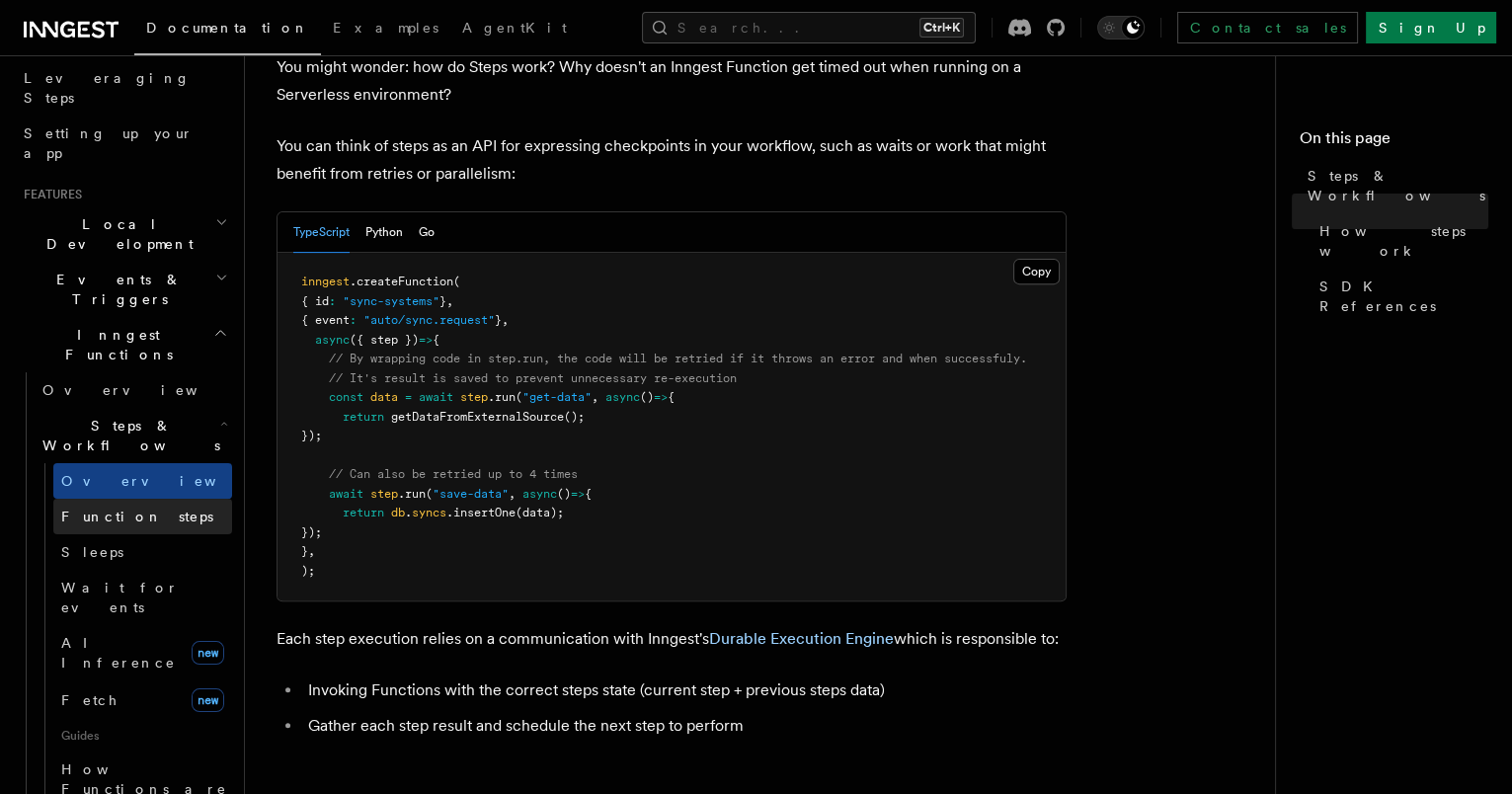 click on "Function steps" at bounding box center [142, 516] 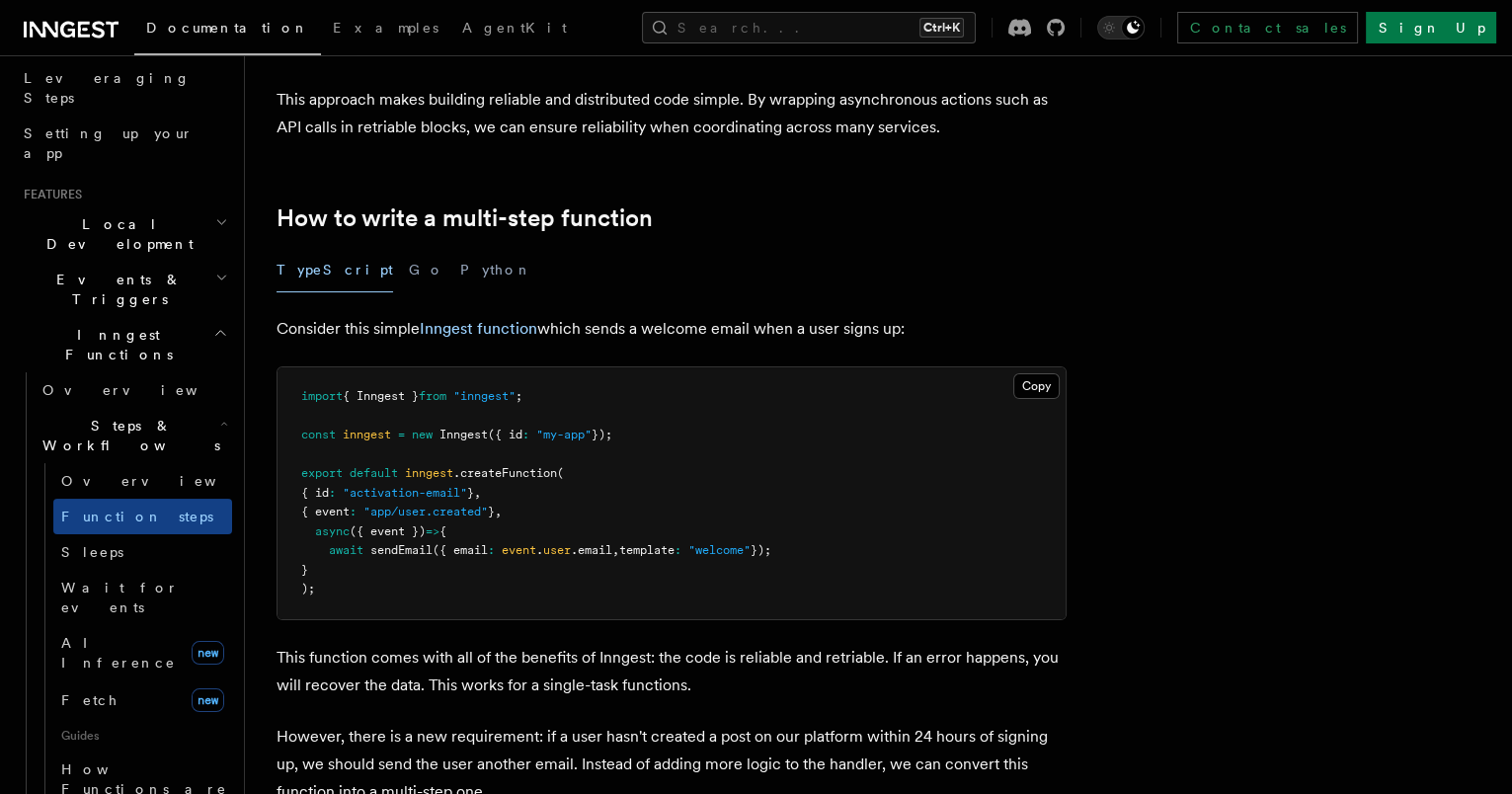 scroll, scrollTop: 514, scrollLeft: 0, axis: vertical 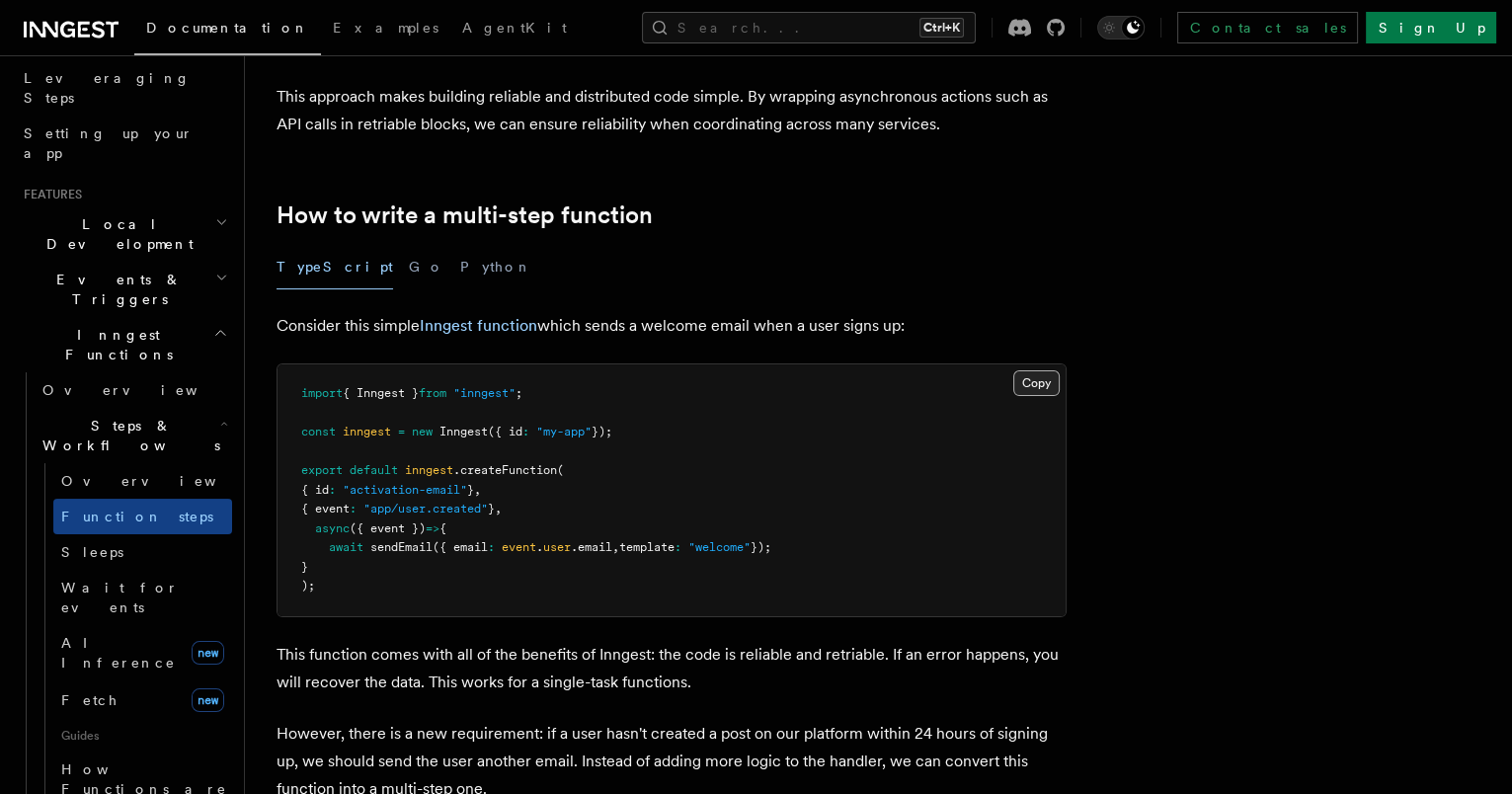 click on "Copy Copied" at bounding box center [1036, 383] 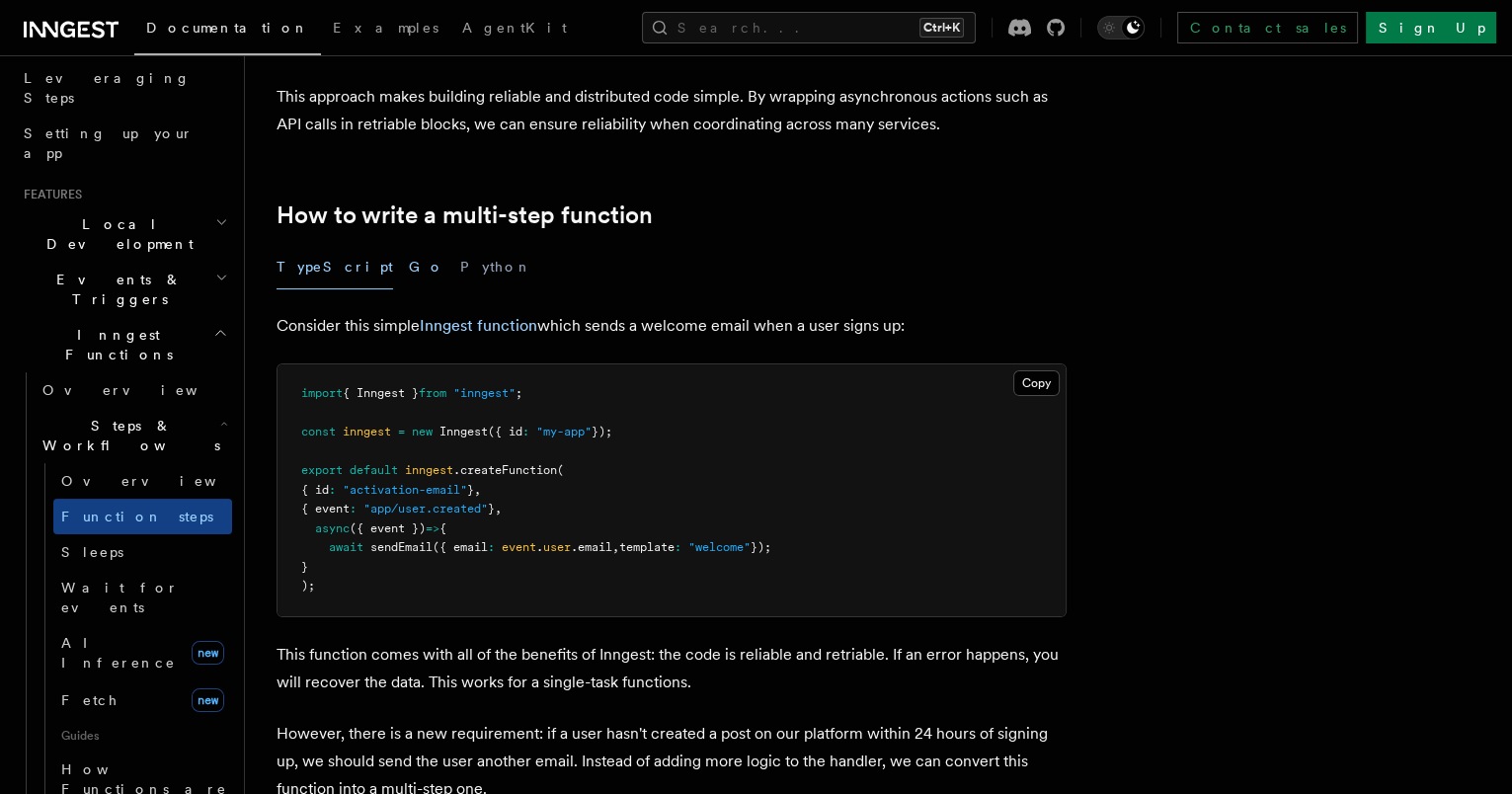 click on "Go" at bounding box center (427, 267) 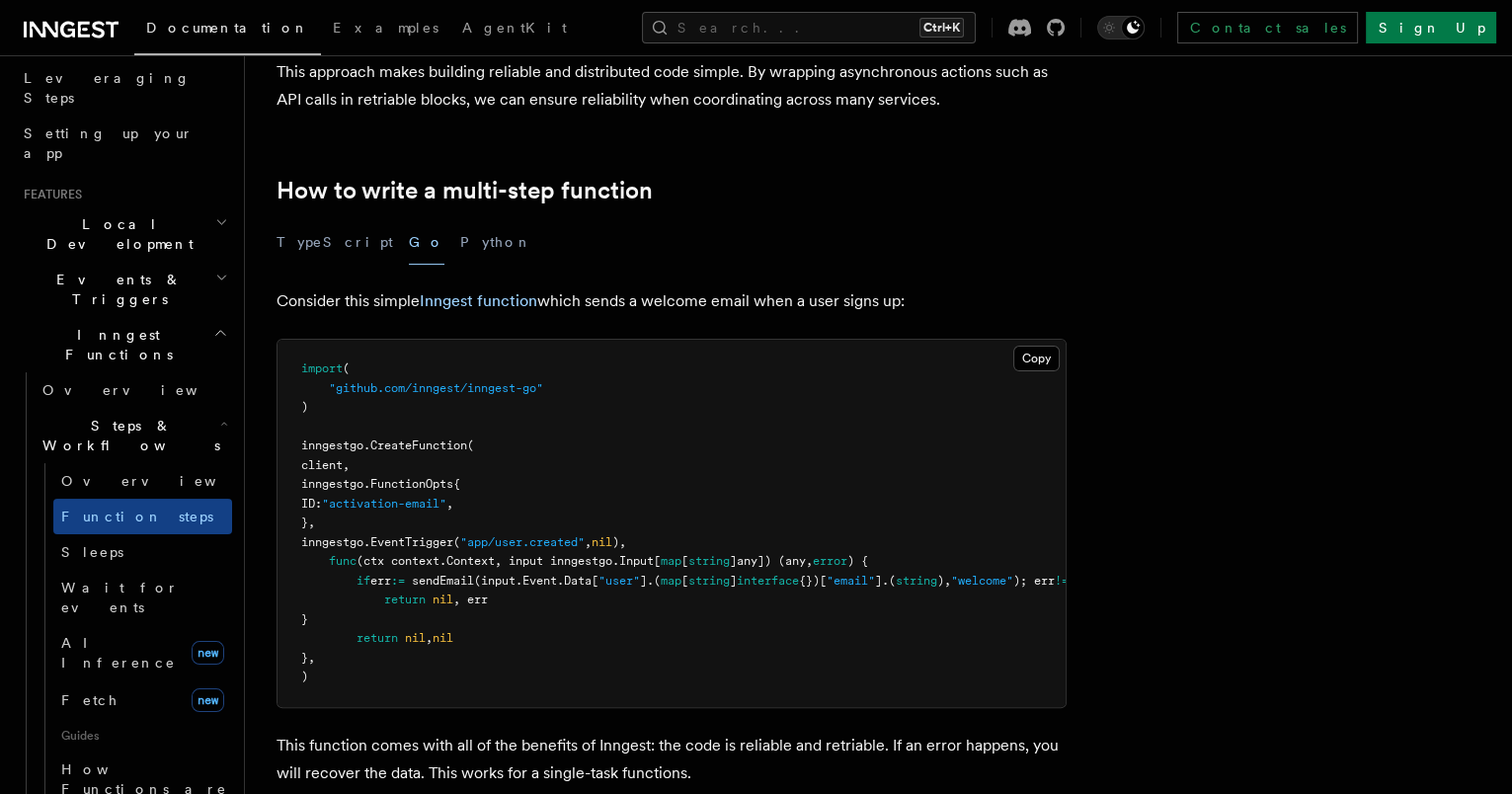 scroll, scrollTop: 540, scrollLeft: 0, axis: vertical 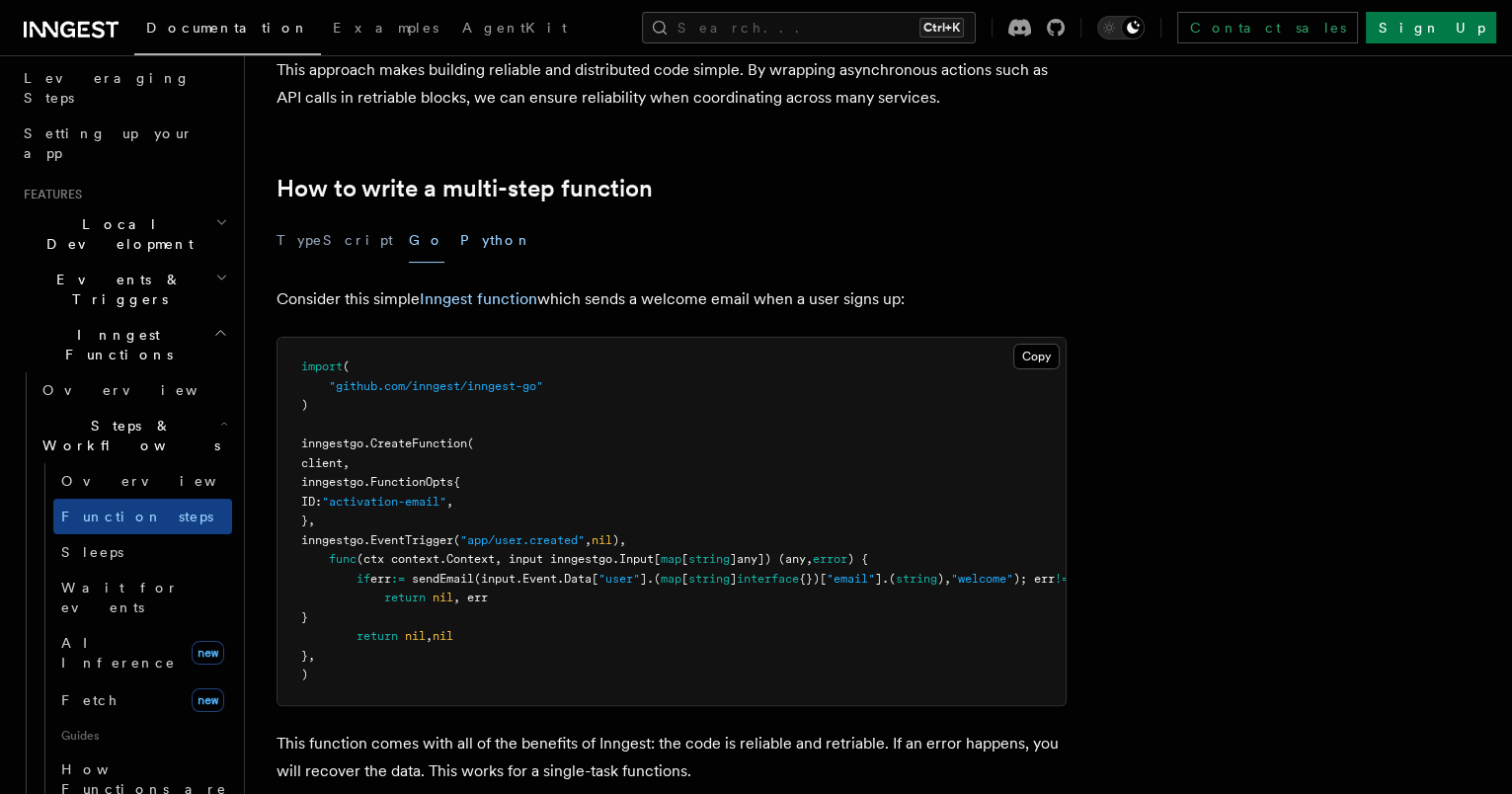 click on "Python" at bounding box center [496, 240] 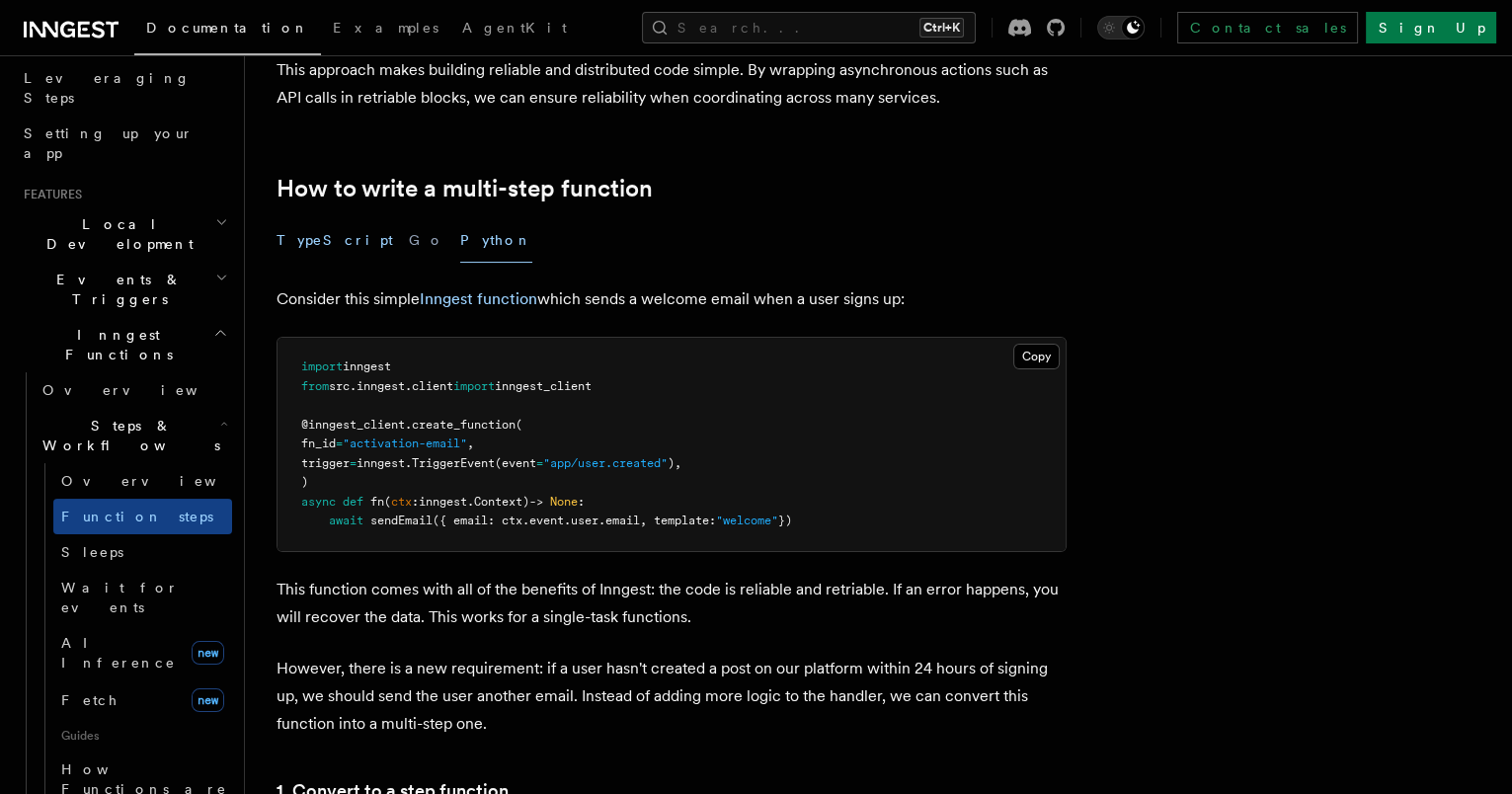 click on "TypeScript" at bounding box center (335, 240) 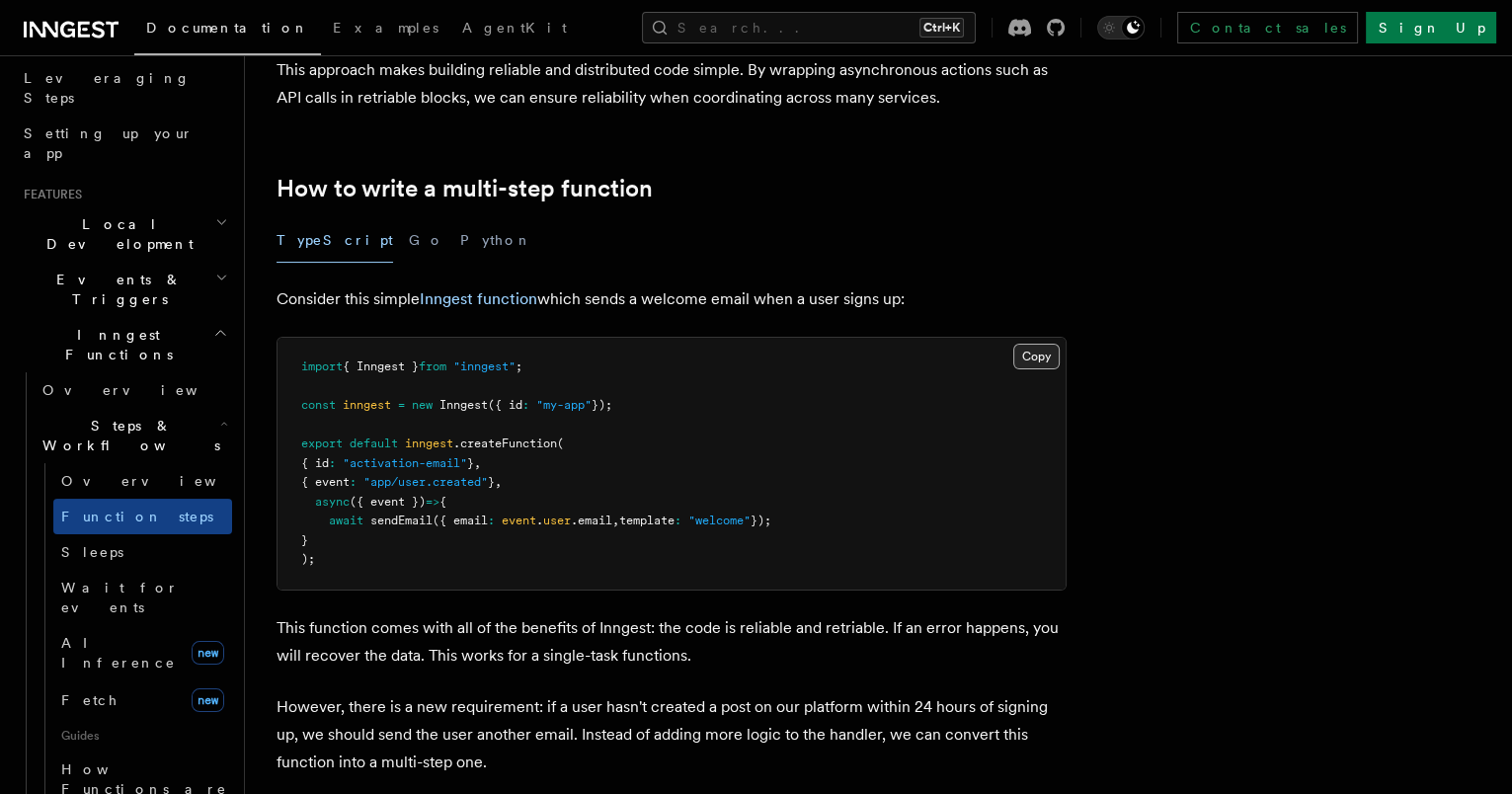 click on "Copy Copied" at bounding box center [1036, 357] 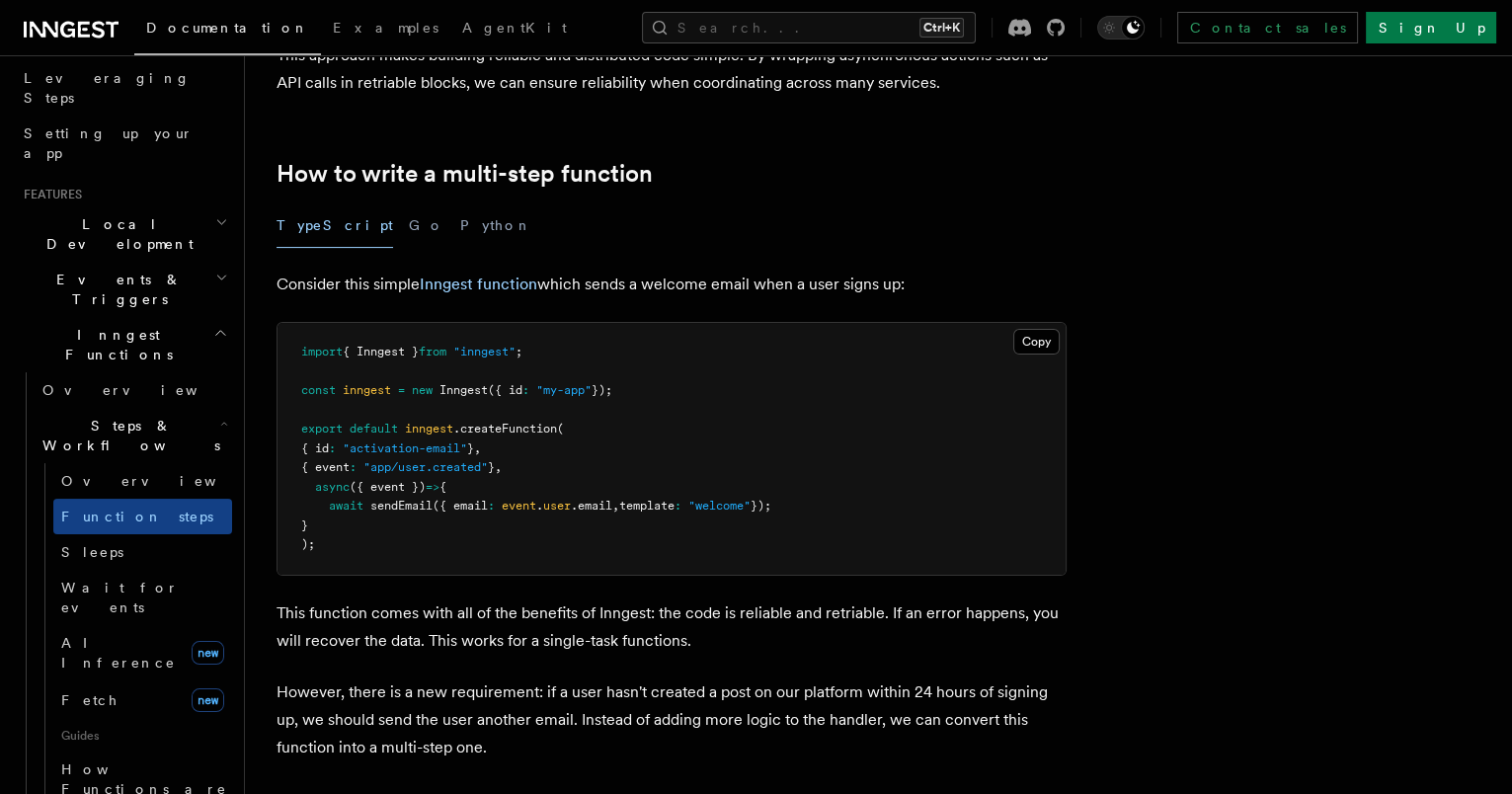scroll, scrollTop: 557, scrollLeft: 0, axis: vertical 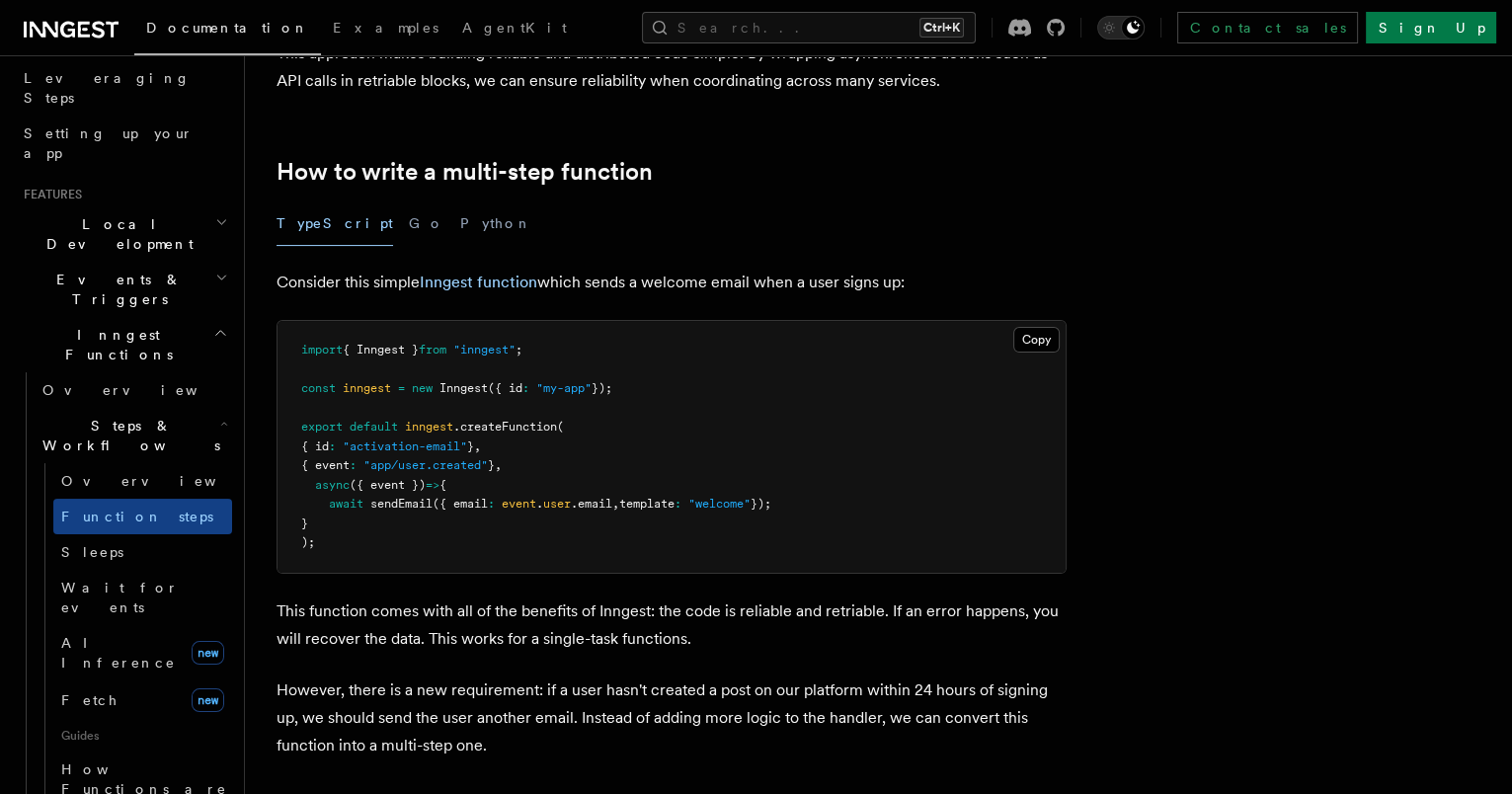click on "import  { Inngest }  from   "inngest" ;
const   inngest   =   new   Inngest ({ id :   "my-app"  });
export   default   inngest .createFunction (
{ id :   "activation-email"  } ,
{ event :   "app/user.created"  } ,
async  ({ event })  =>  {
await   sendEmail ({ email :   event . user .email ,  template :   "welcome"  });
}
);" at bounding box center [672, 446] 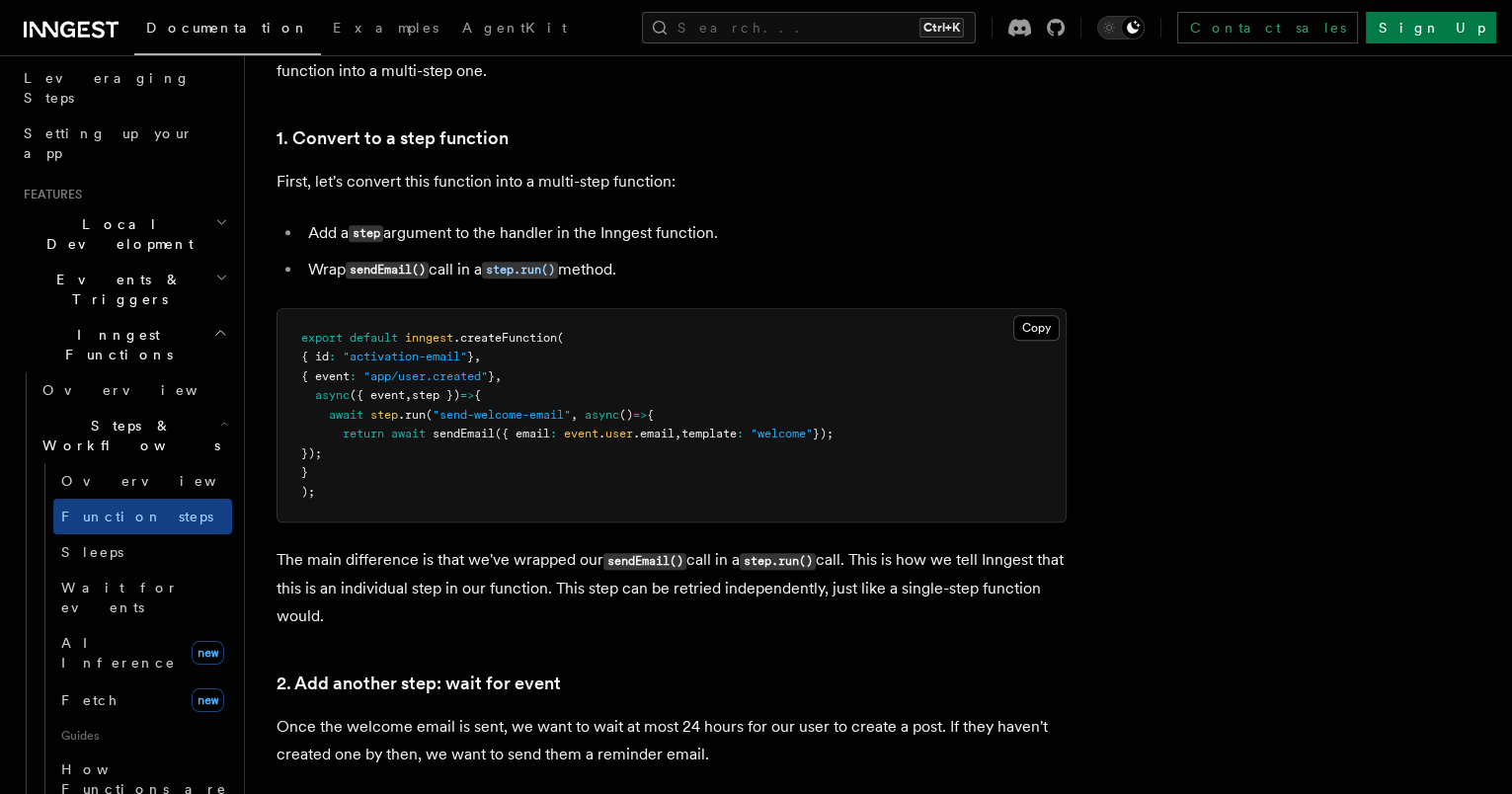 scroll, scrollTop: 1233, scrollLeft: 0, axis: vertical 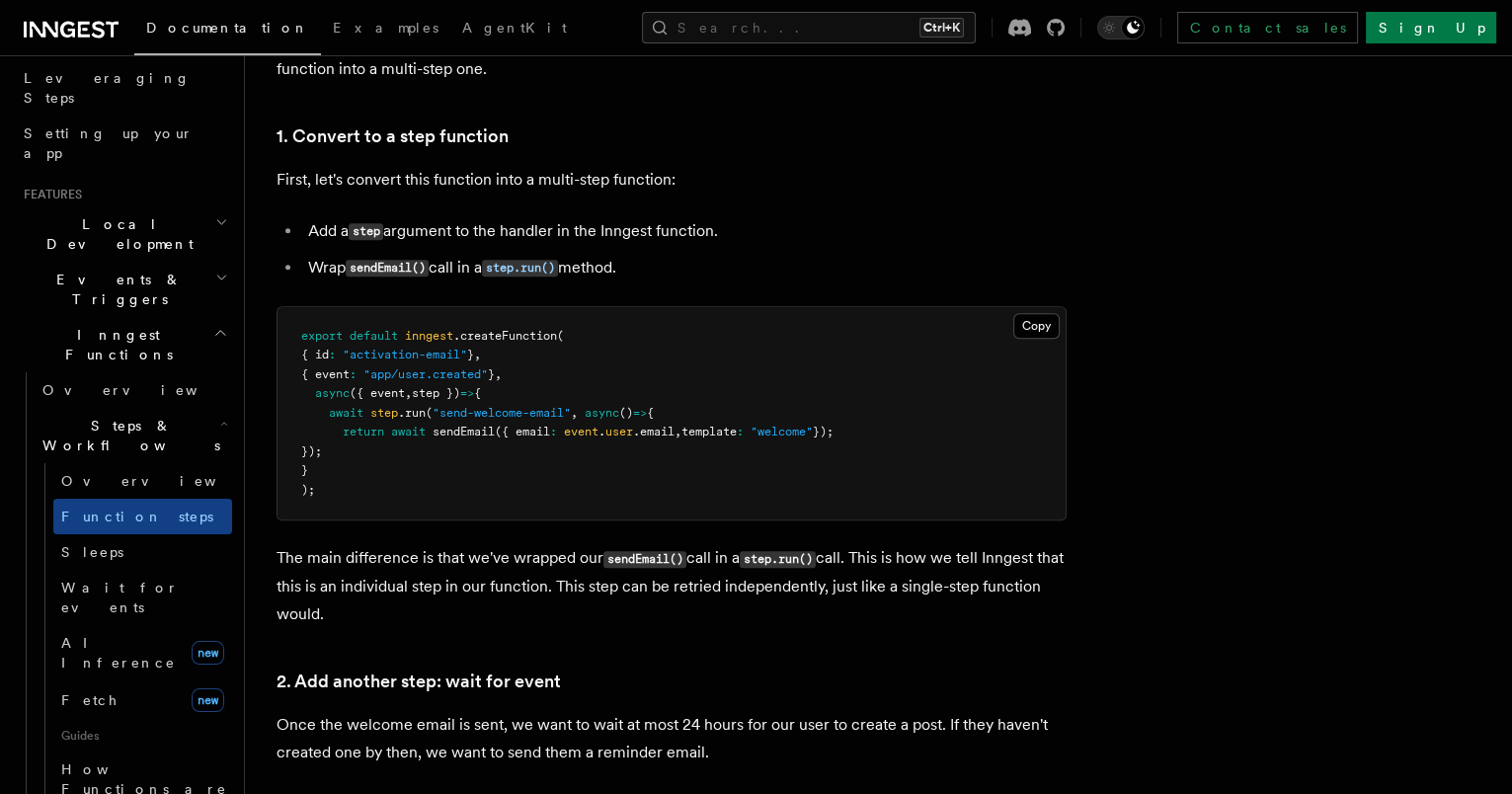 drag, startPoint x: 428, startPoint y: 611, endPoint x: 308, endPoint y: 558, distance: 131.18308 